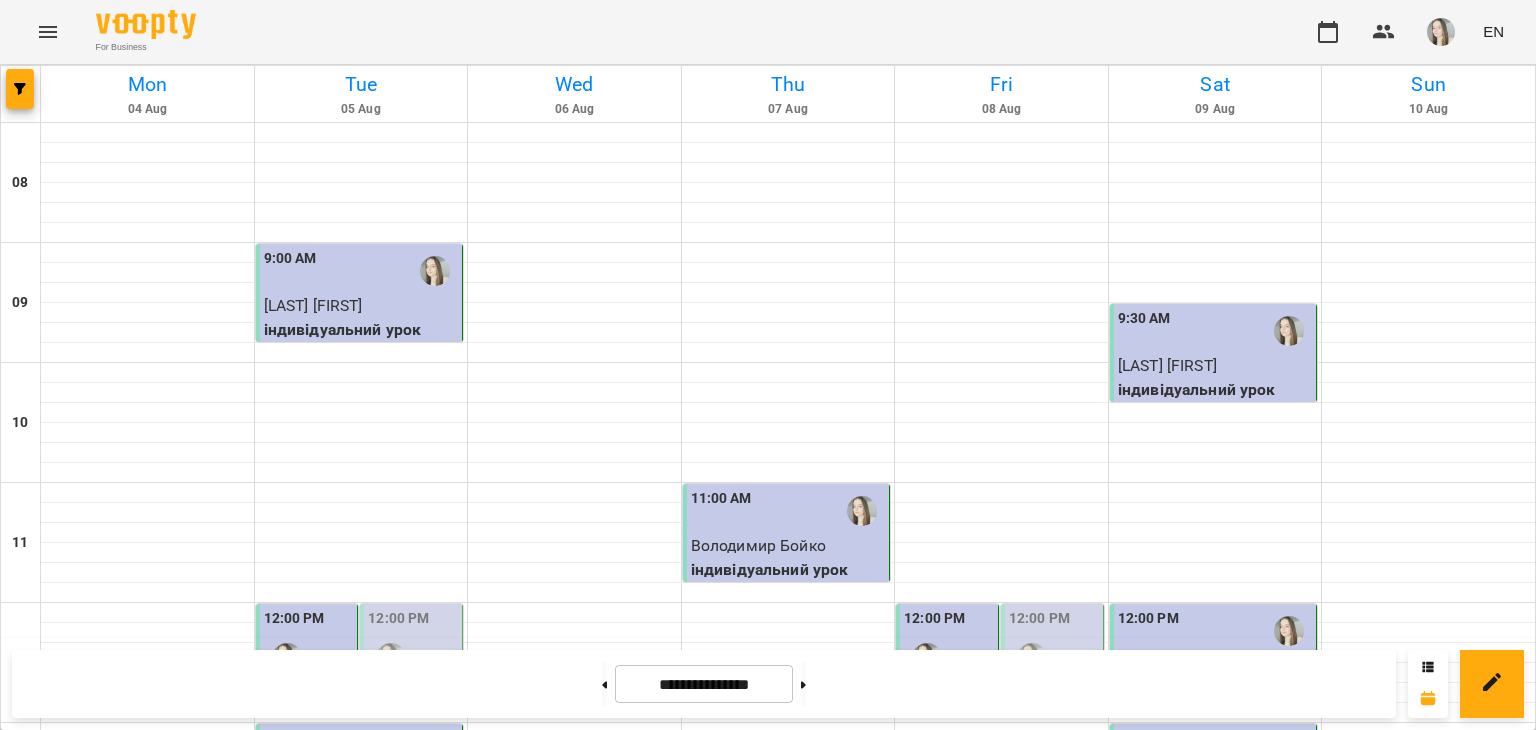 scroll, scrollTop: 0, scrollLeft: 0, axis: both 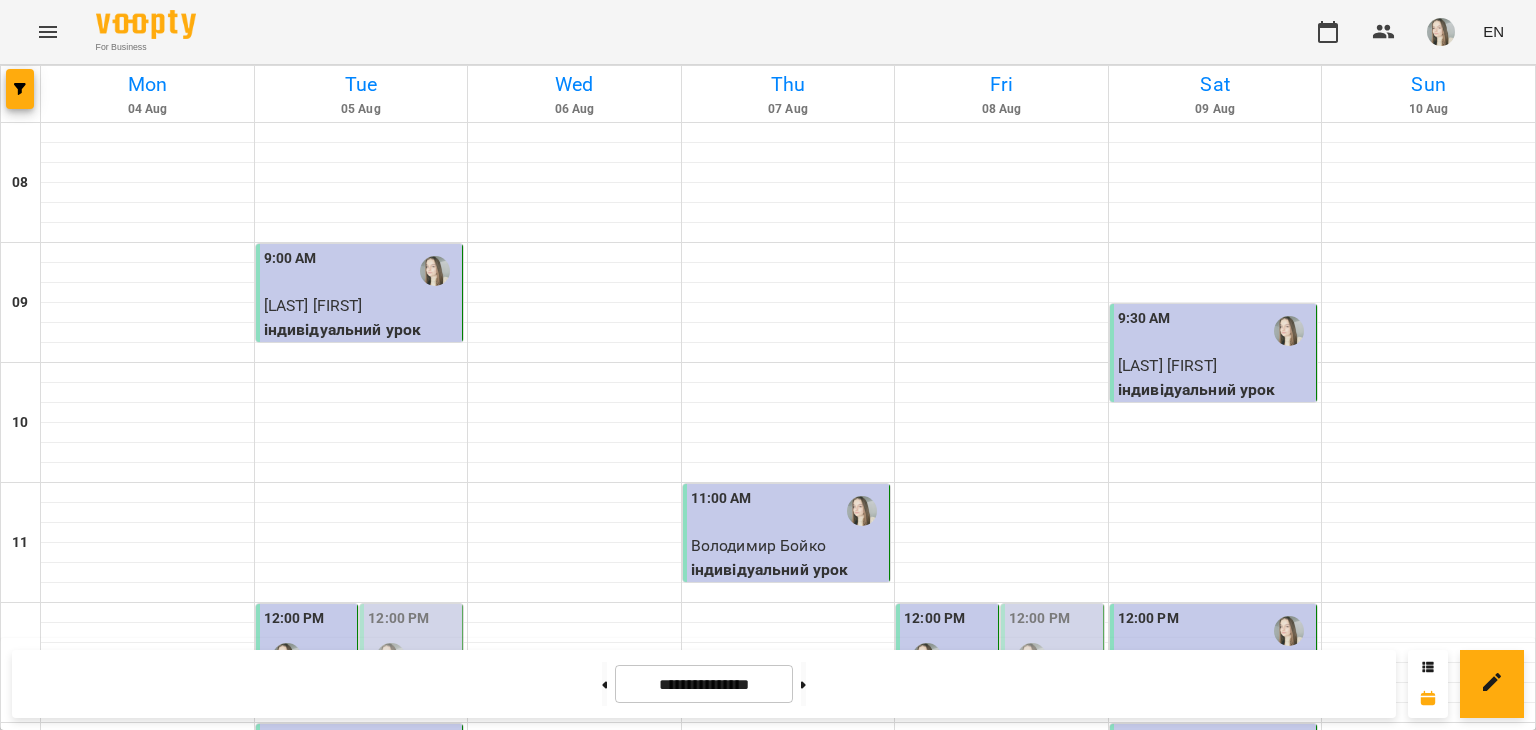 click at bounding box center [1215, 1453] 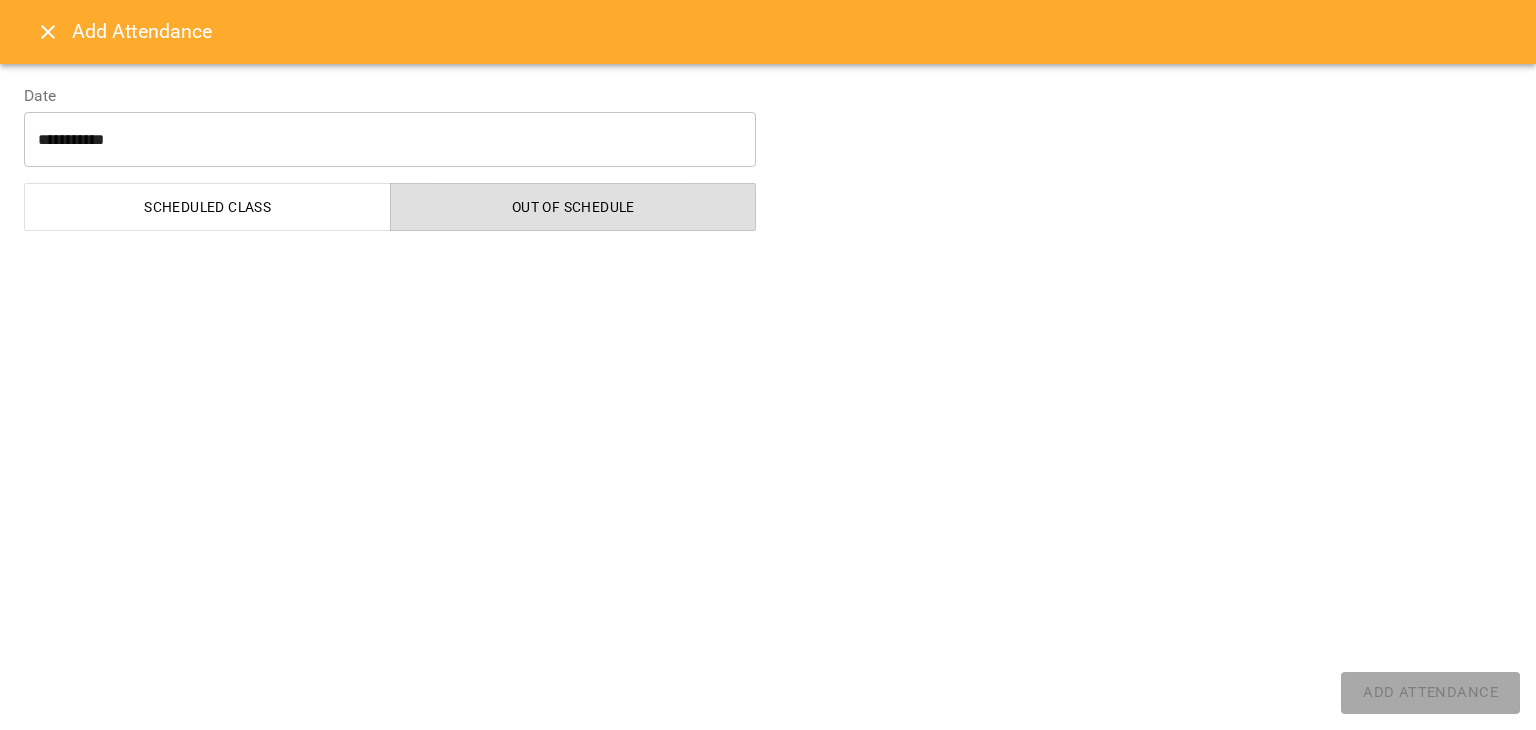select on "**********" 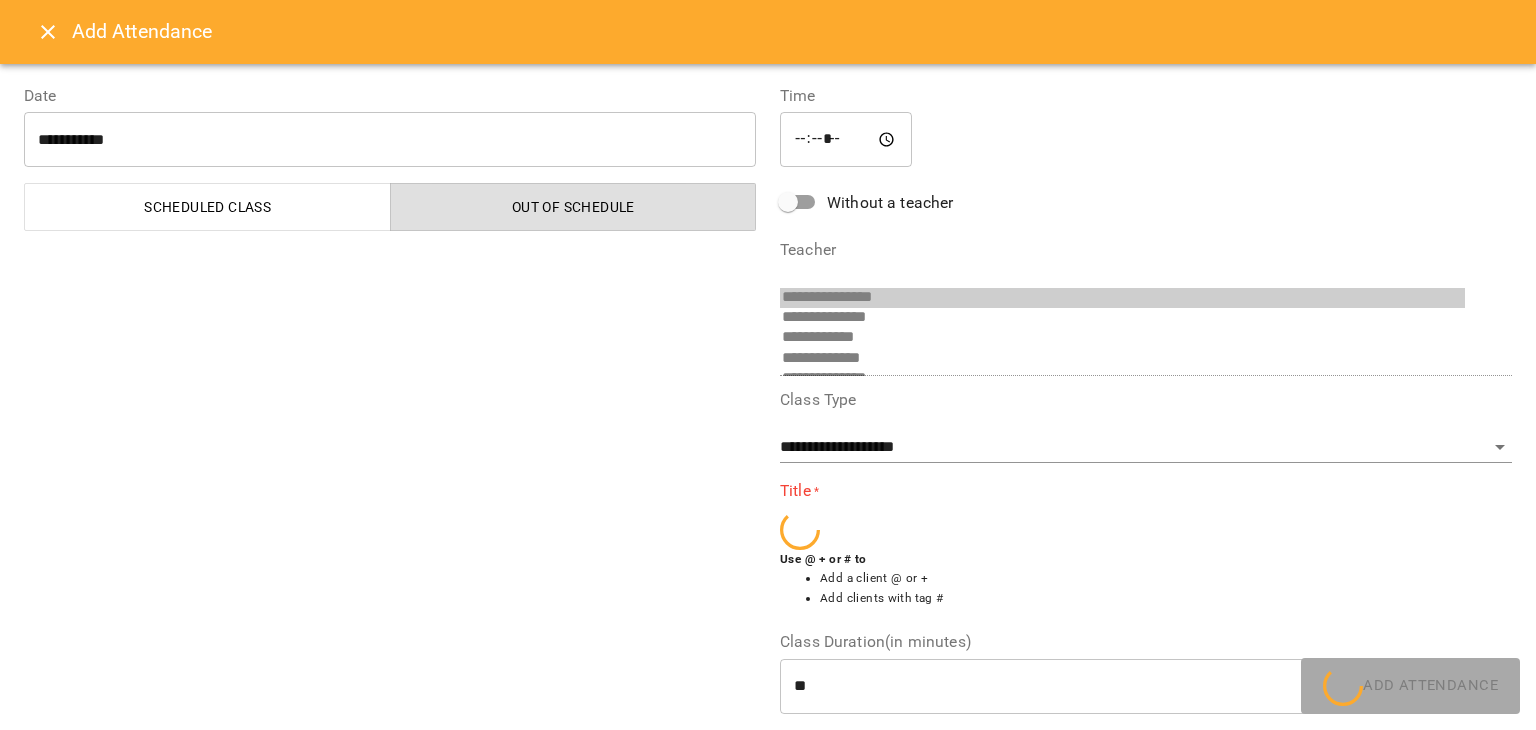 scroll, scrollTop: 33, scrollLeft: 0, axis: vertical 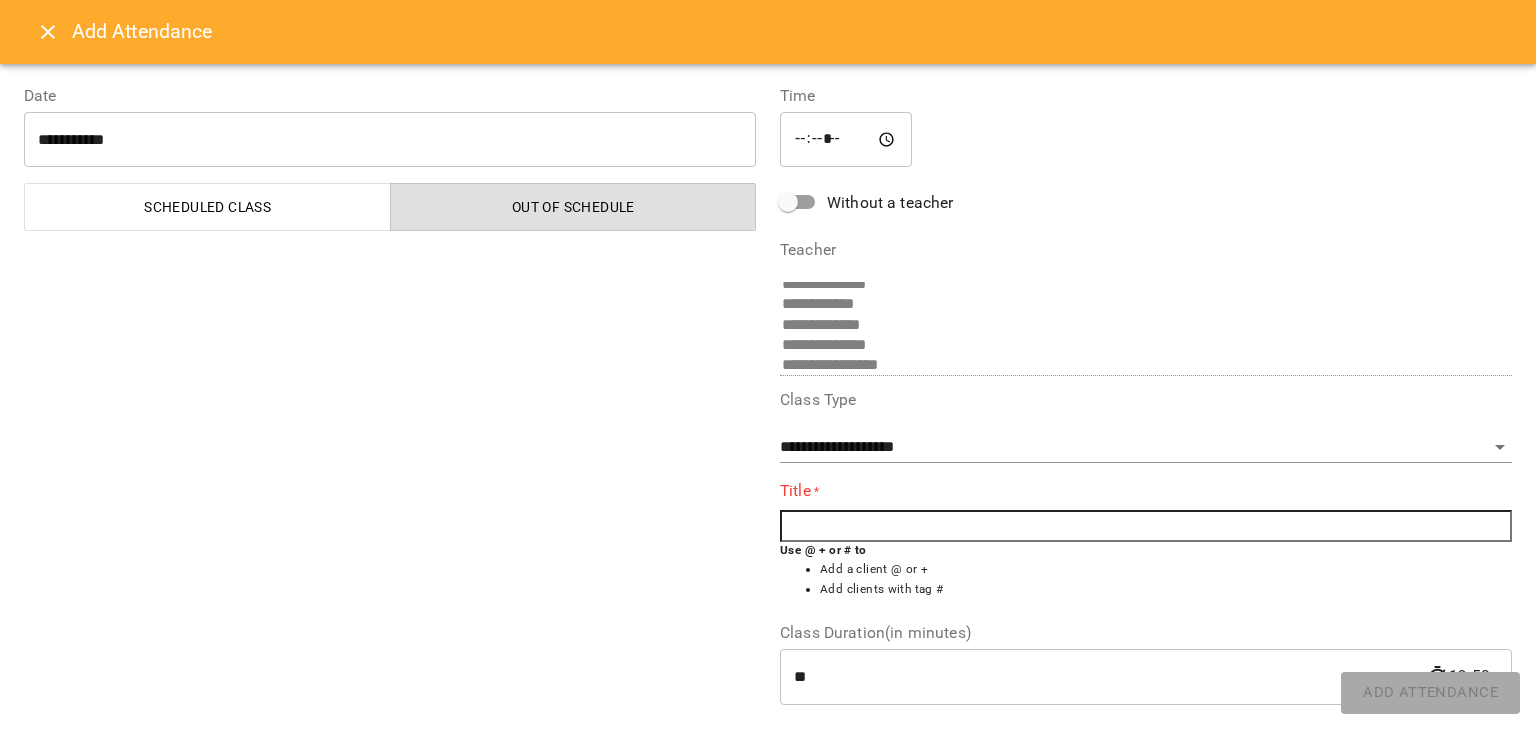 click at bounding box center [1146, 526] 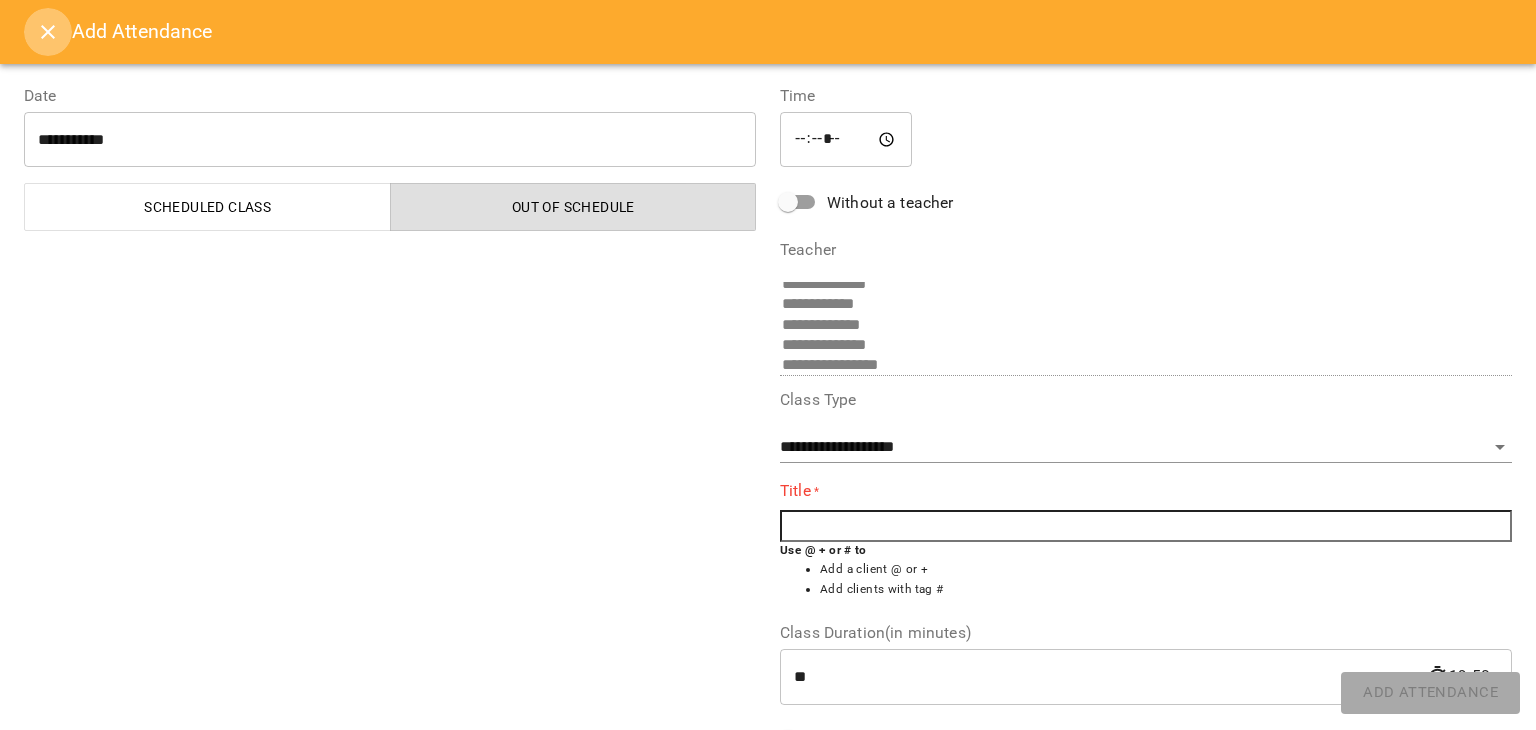 click 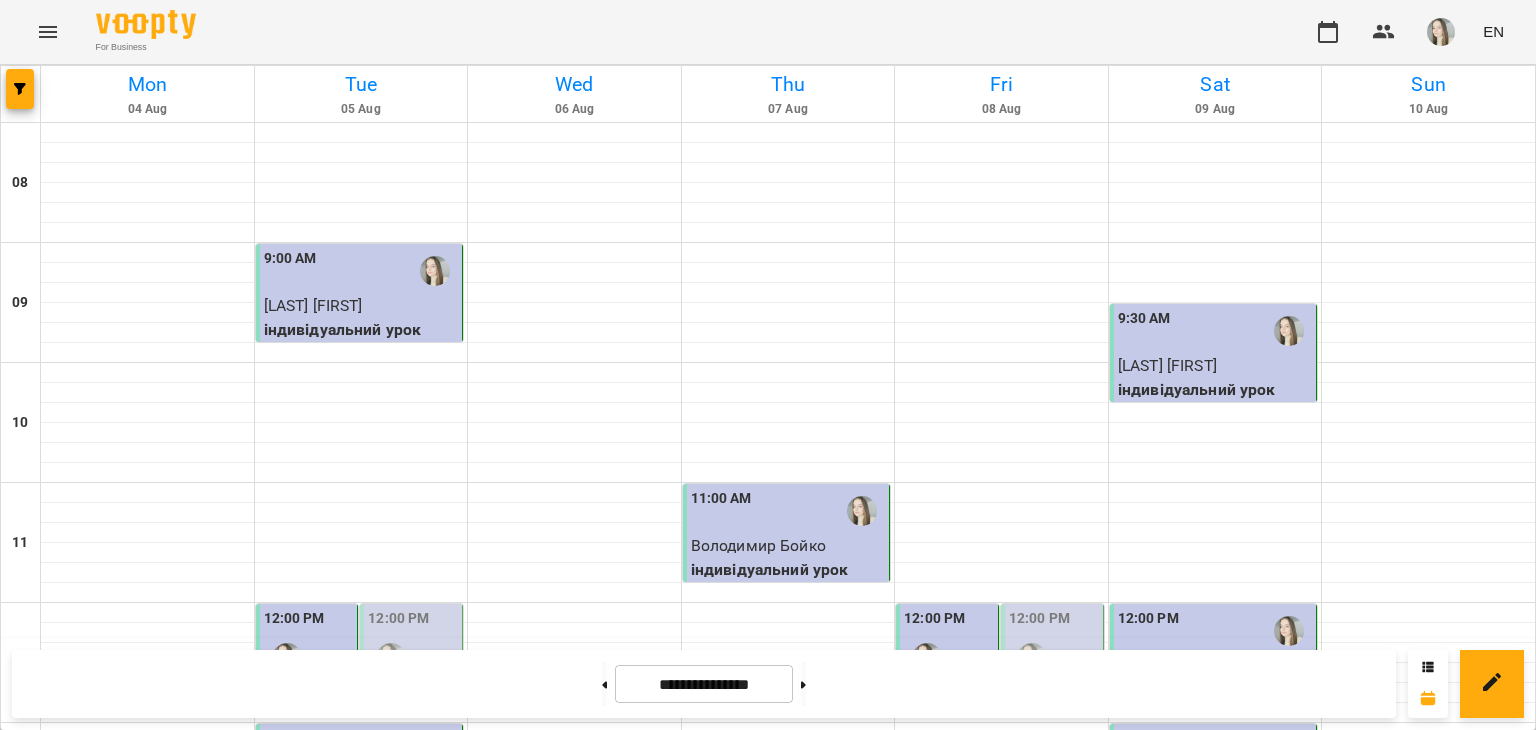 click at bounding box center [1215, 1573] 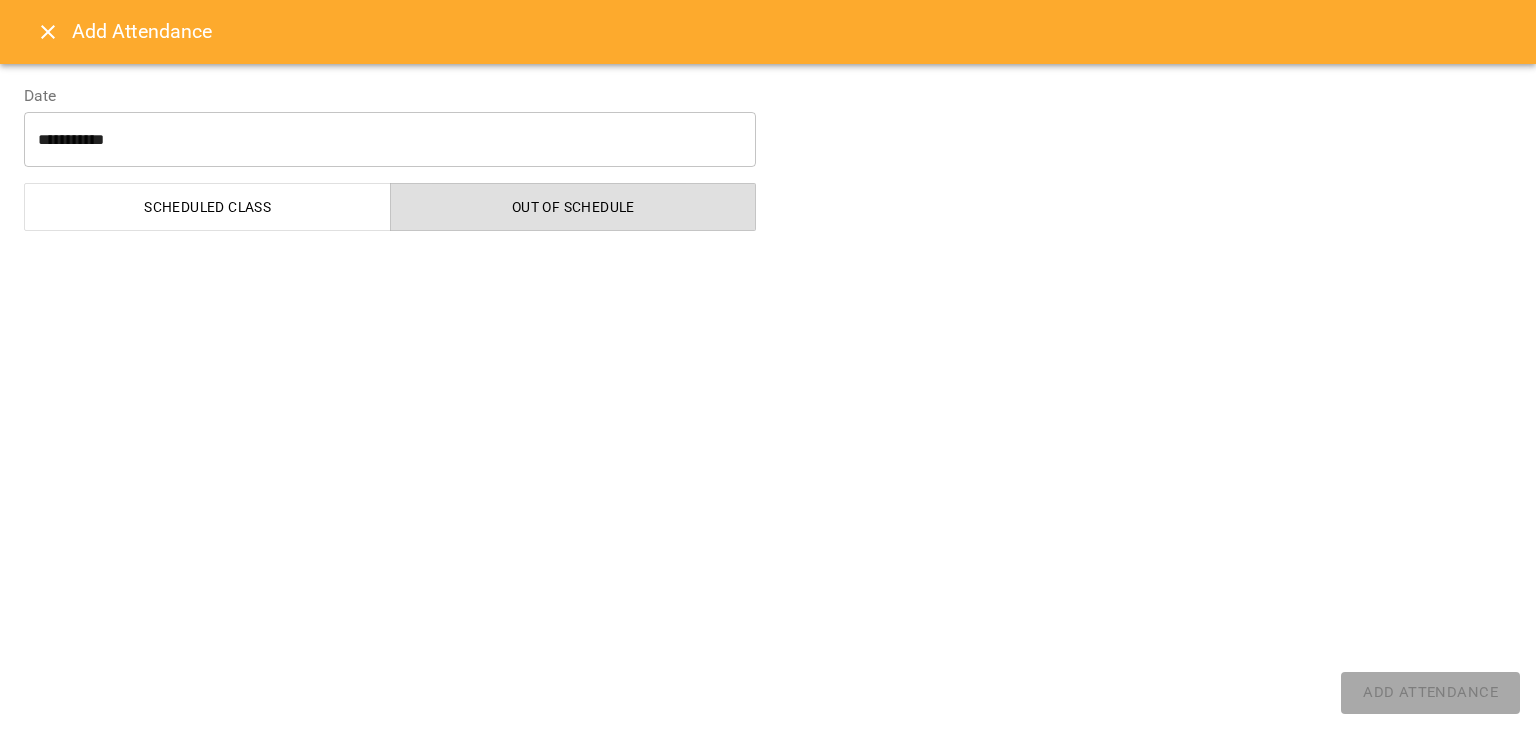 select on "**********" 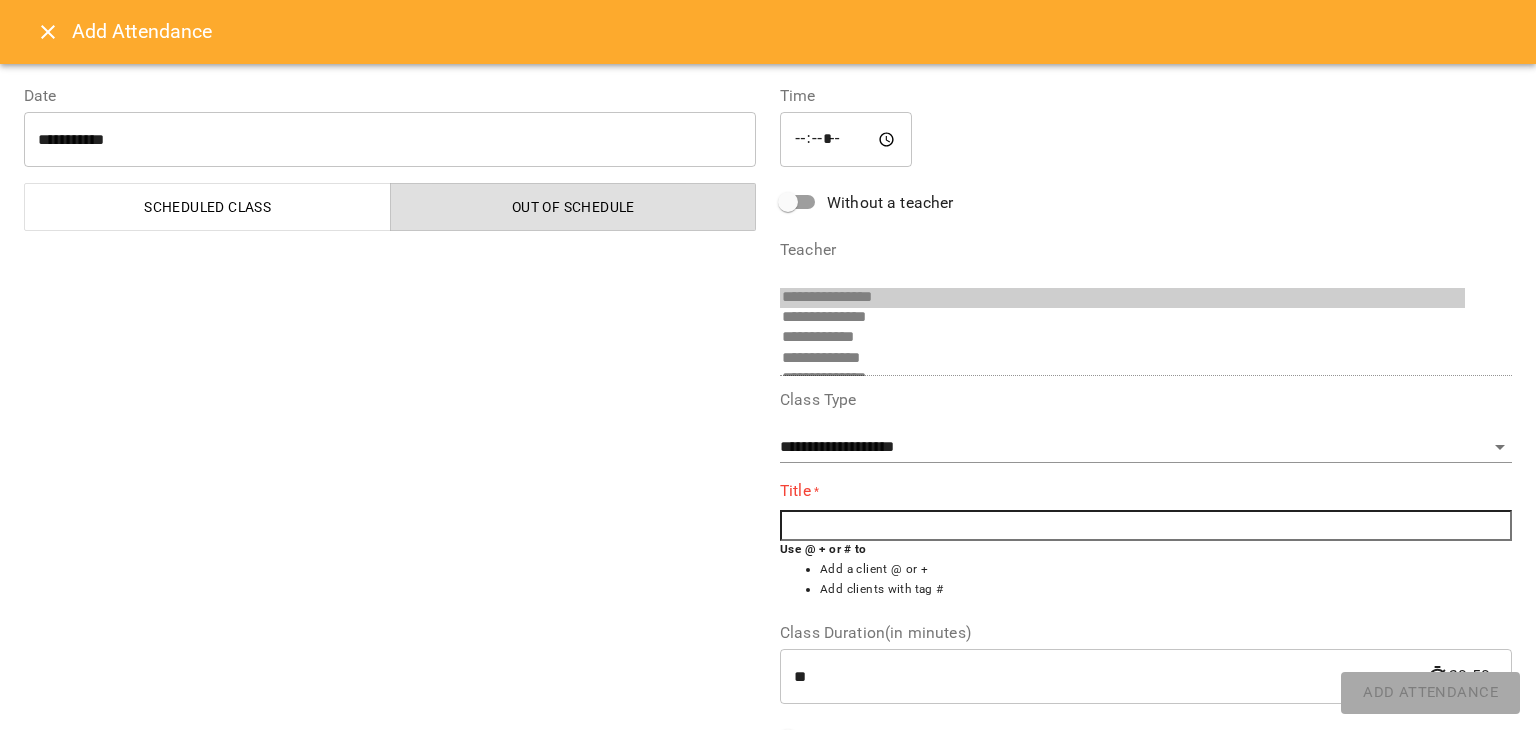 scroll, scrollTop: 33, scrollLeft: 0, axis: vertical 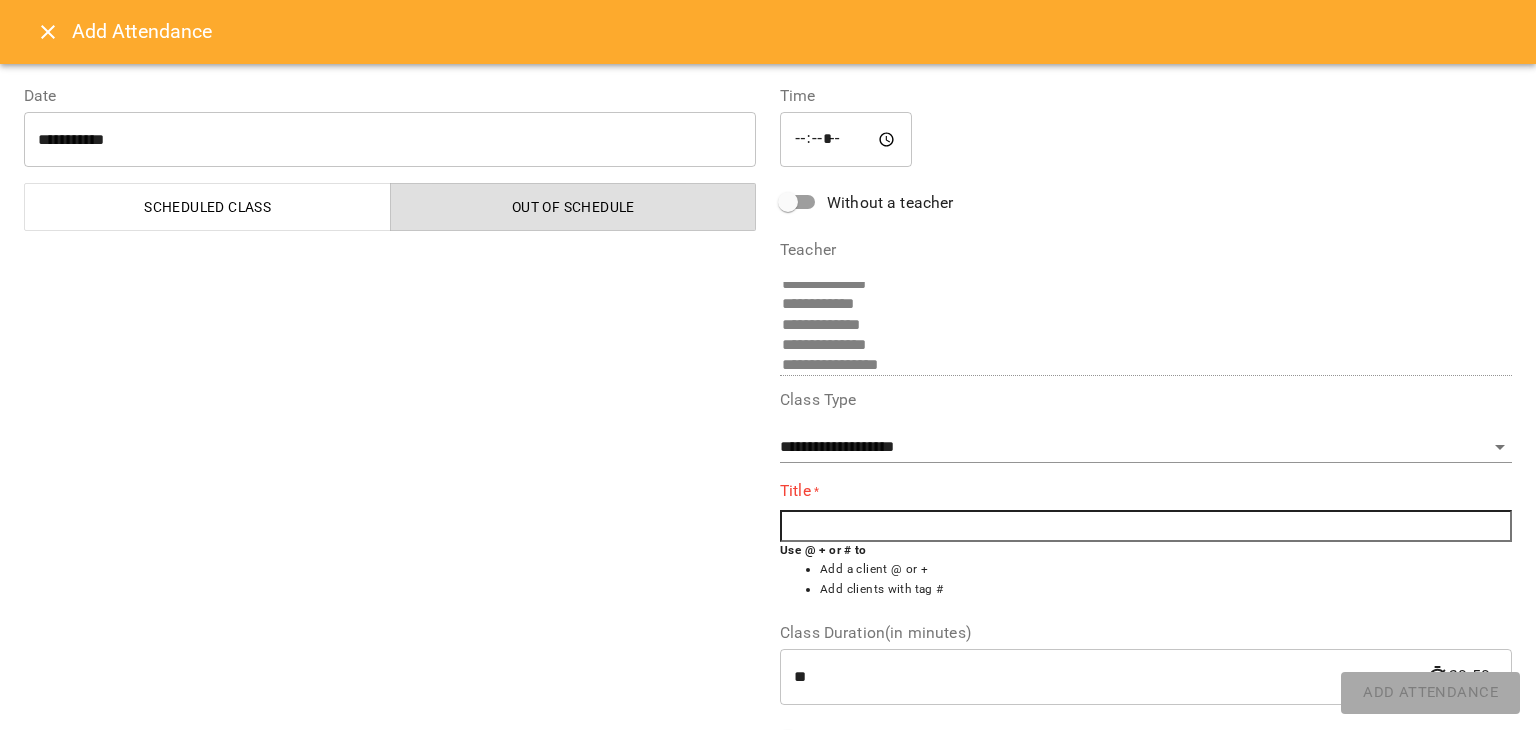 click at bounding box center [1146, 526] 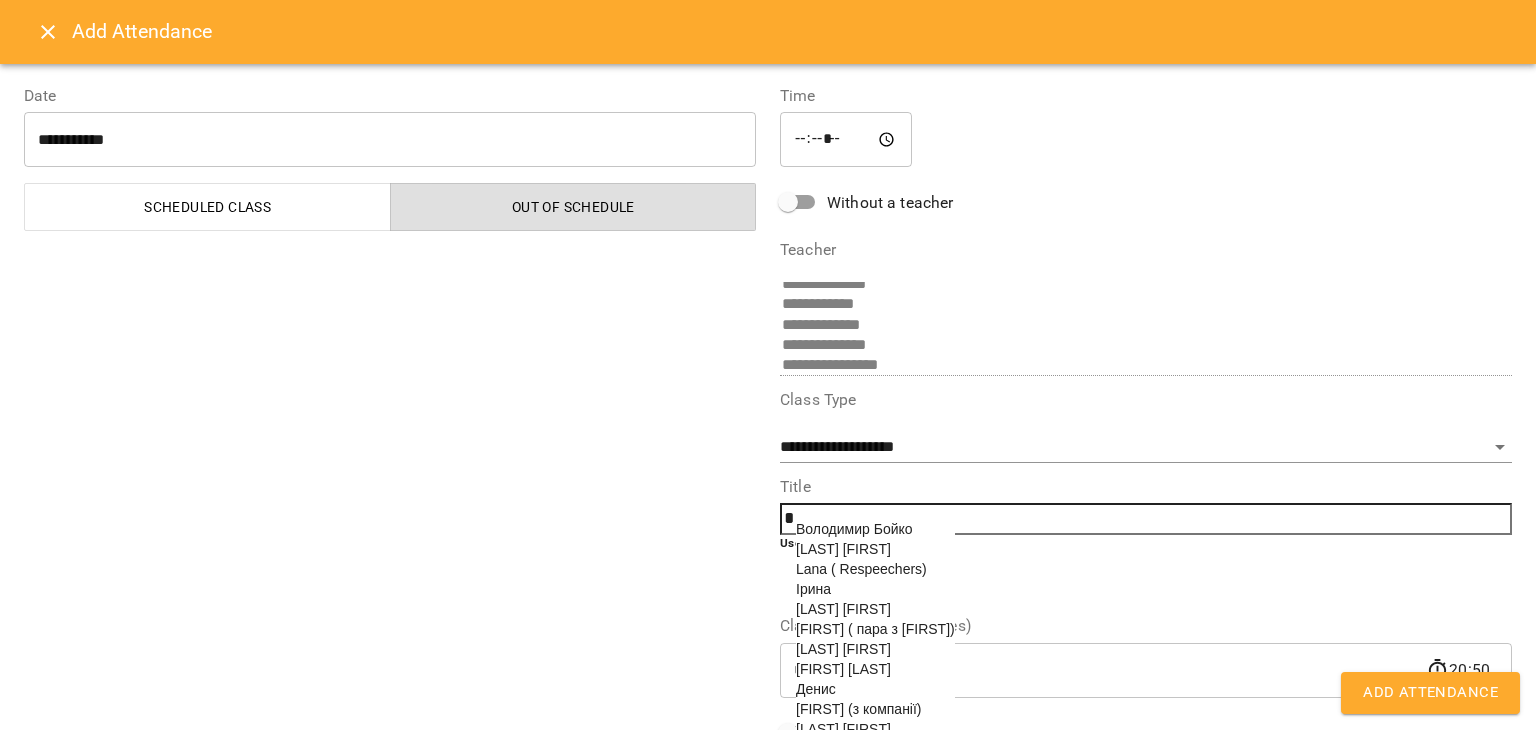 scroll, scrollTop: 225, scrollLeft: 0, axis: vertical 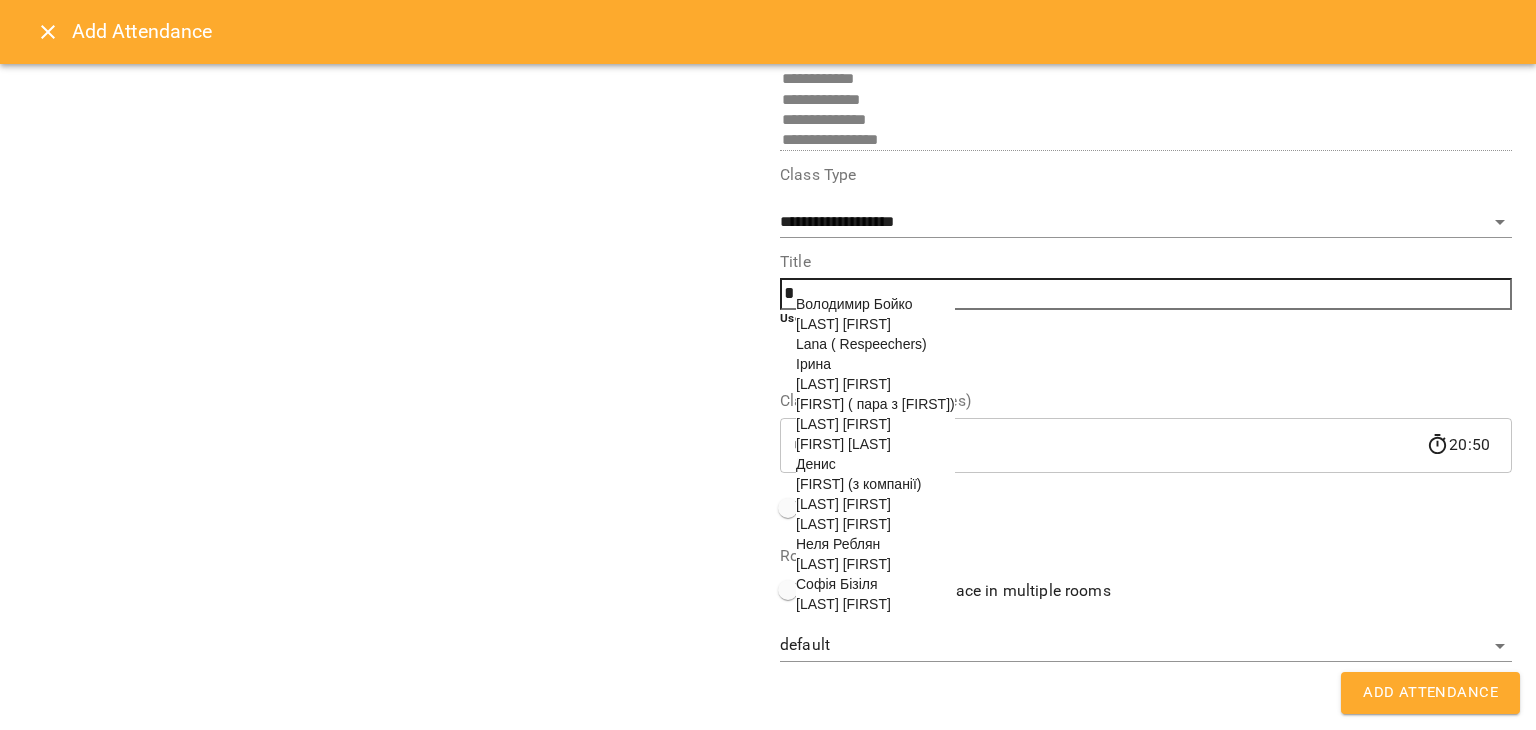 click on "[FIRST] [LAST]" at bounding box center (843, 444) 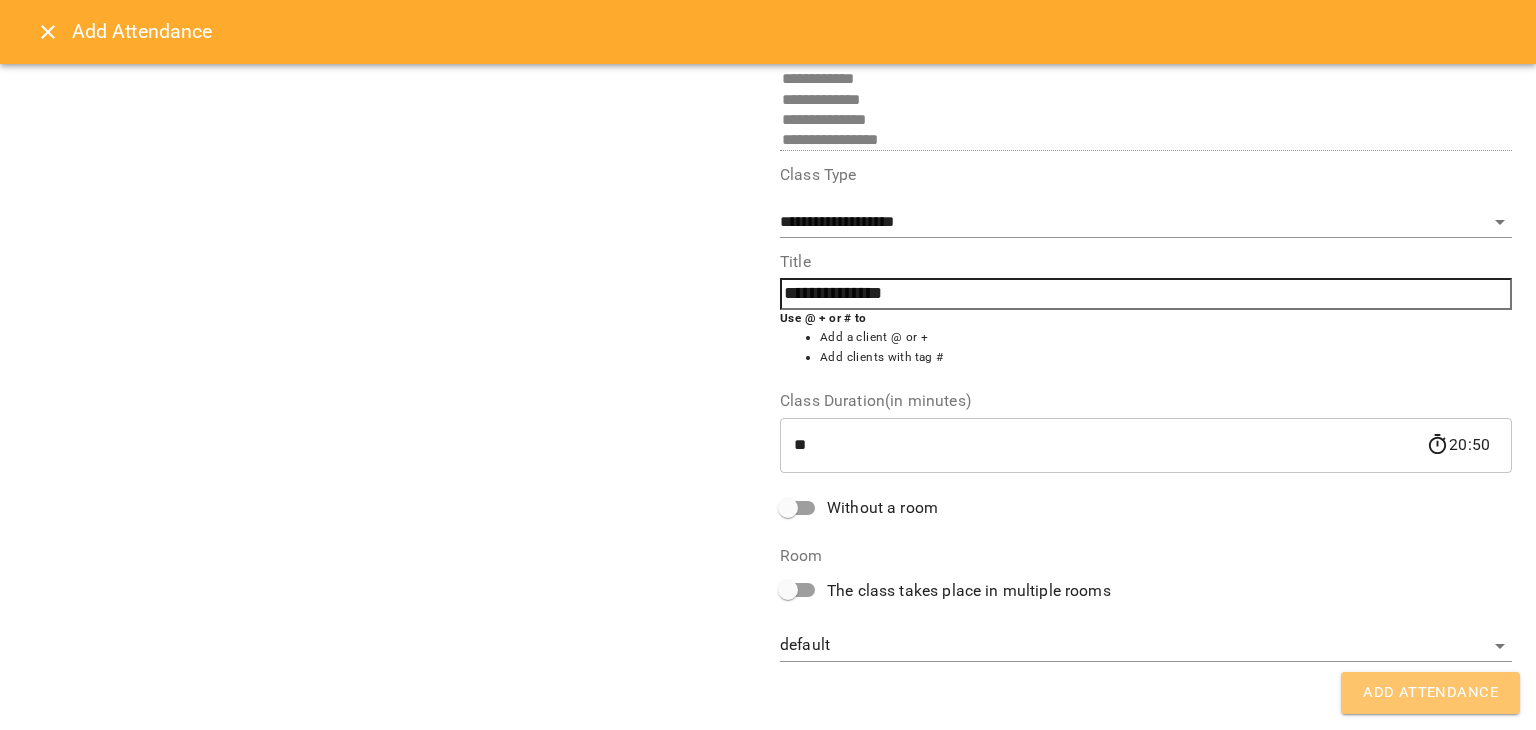 click on "Add Attendance" at bounding box center [1430, 693] 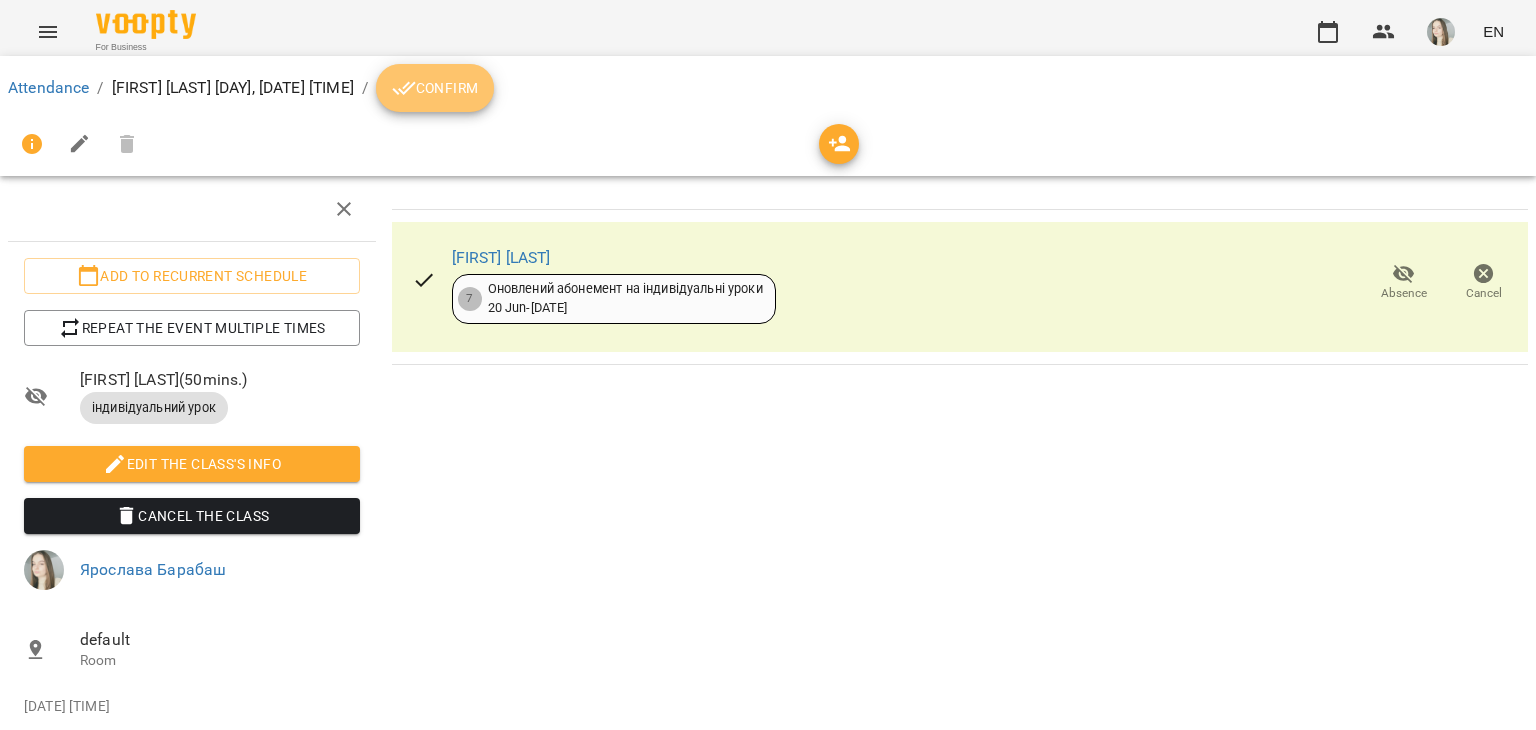 click on "Confirm" at bounding box center (435, 88) 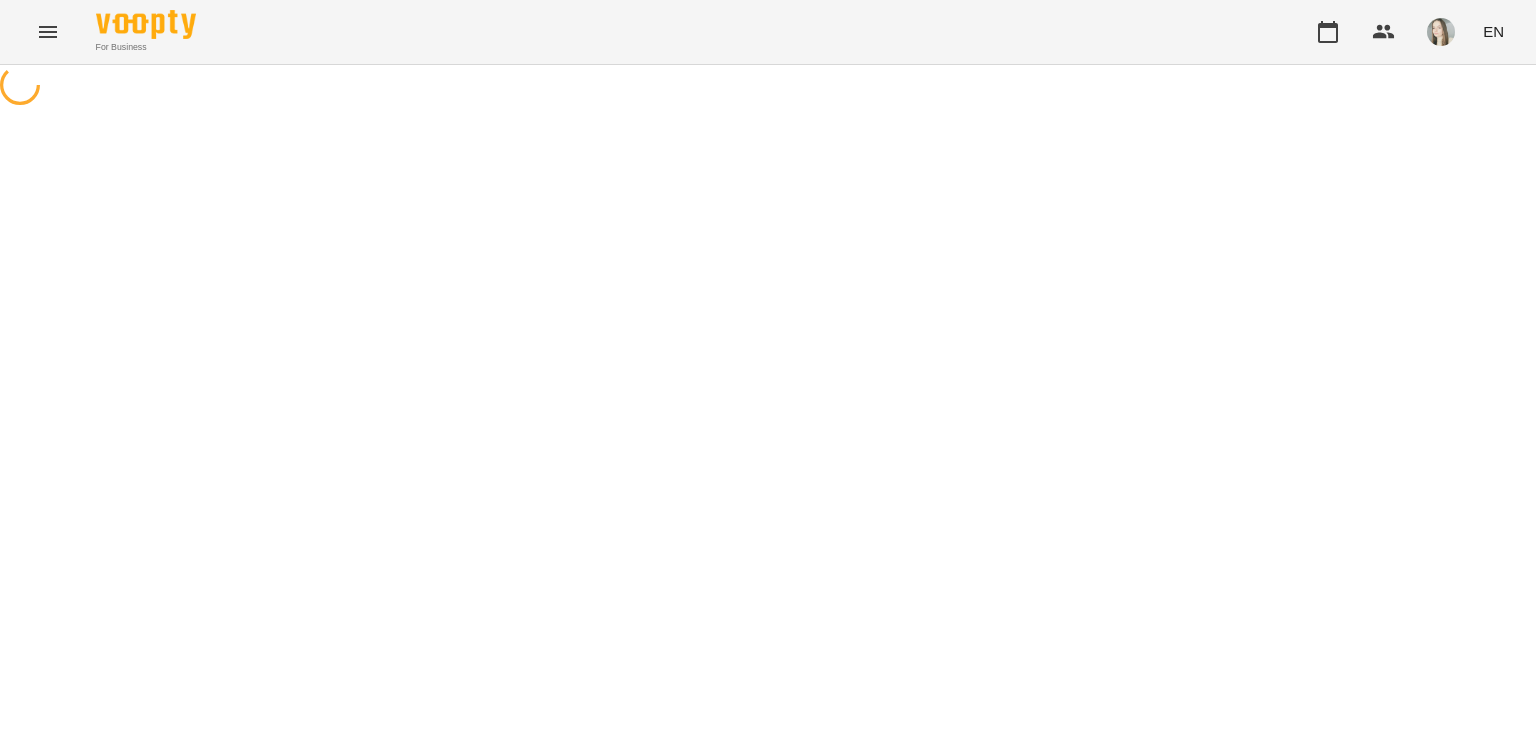 scroll, scrollTop: 0, scrollLeft: 0, axis: both 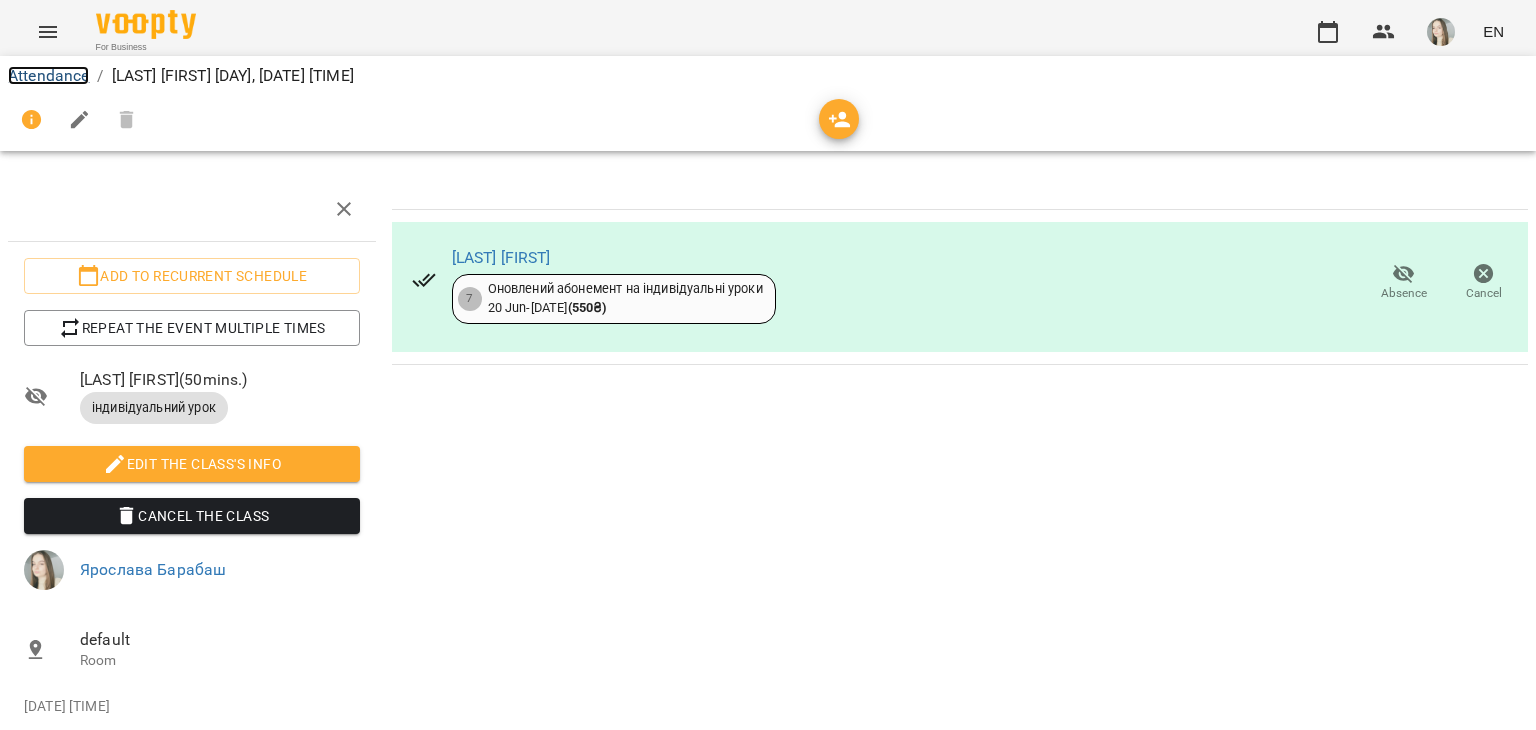 click on "Attendance" at bounding box center [48, 75] 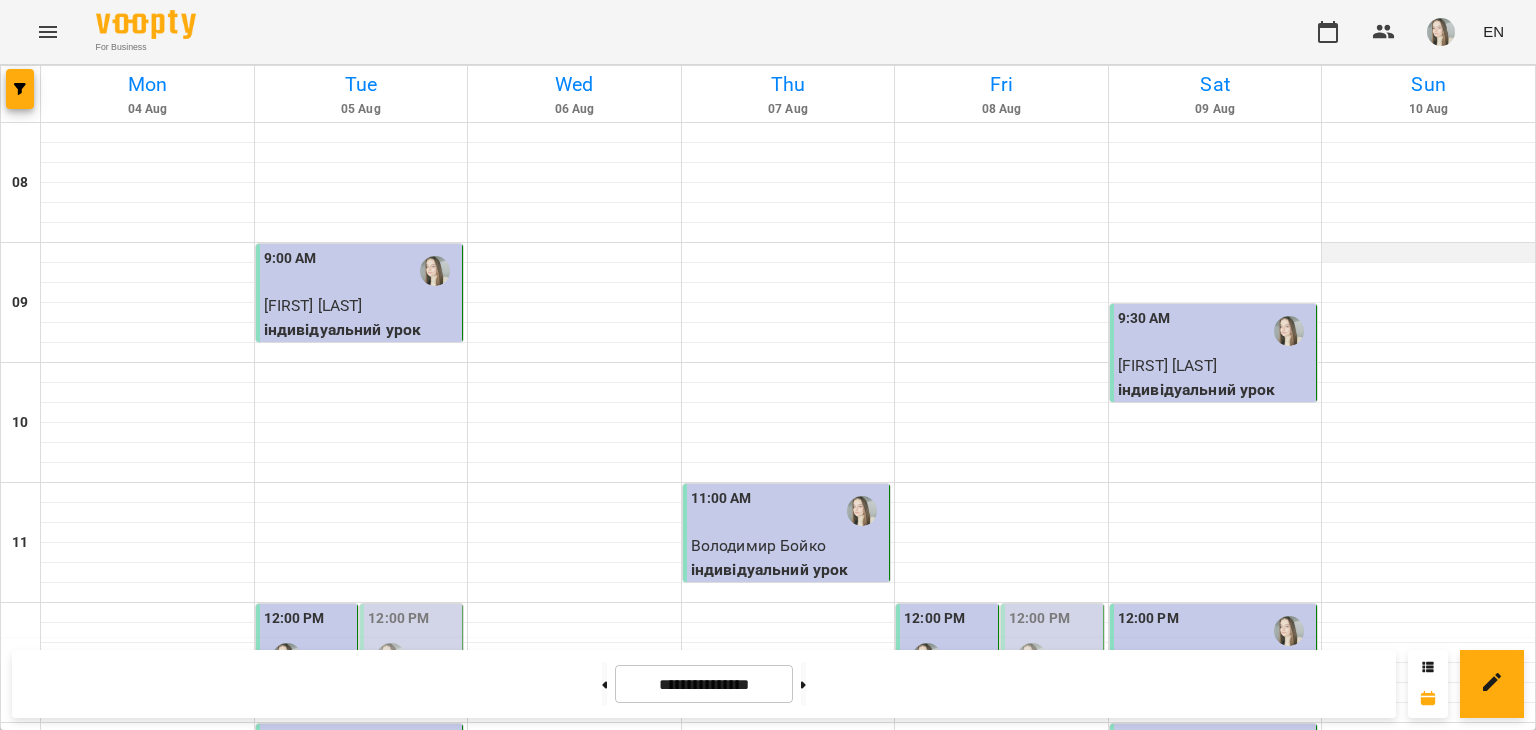 click at bounding box center (1428, 253) 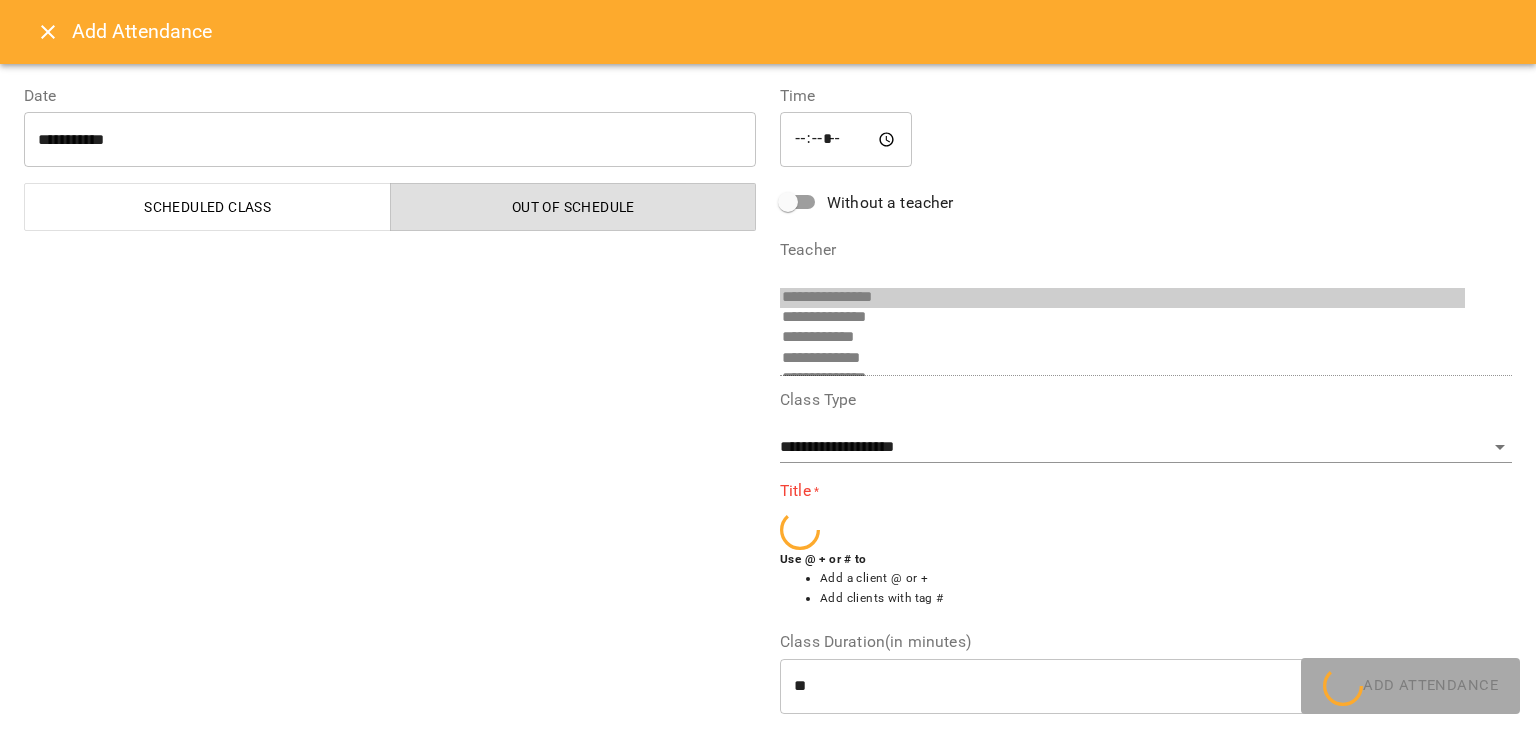scroll, scrollTop: 33, scrollLeft: 0, axis: vertical 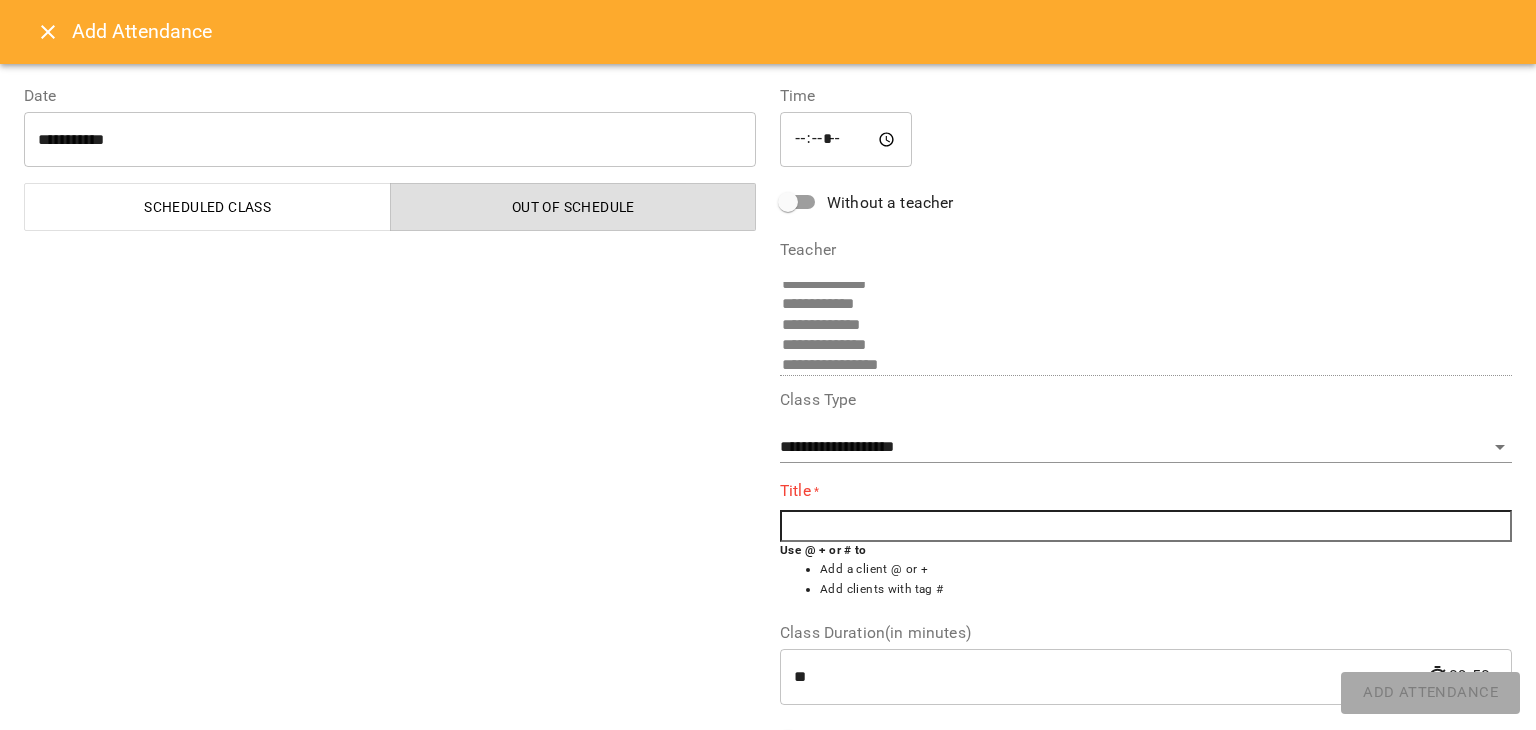 click at bounding box center (1146, 526) 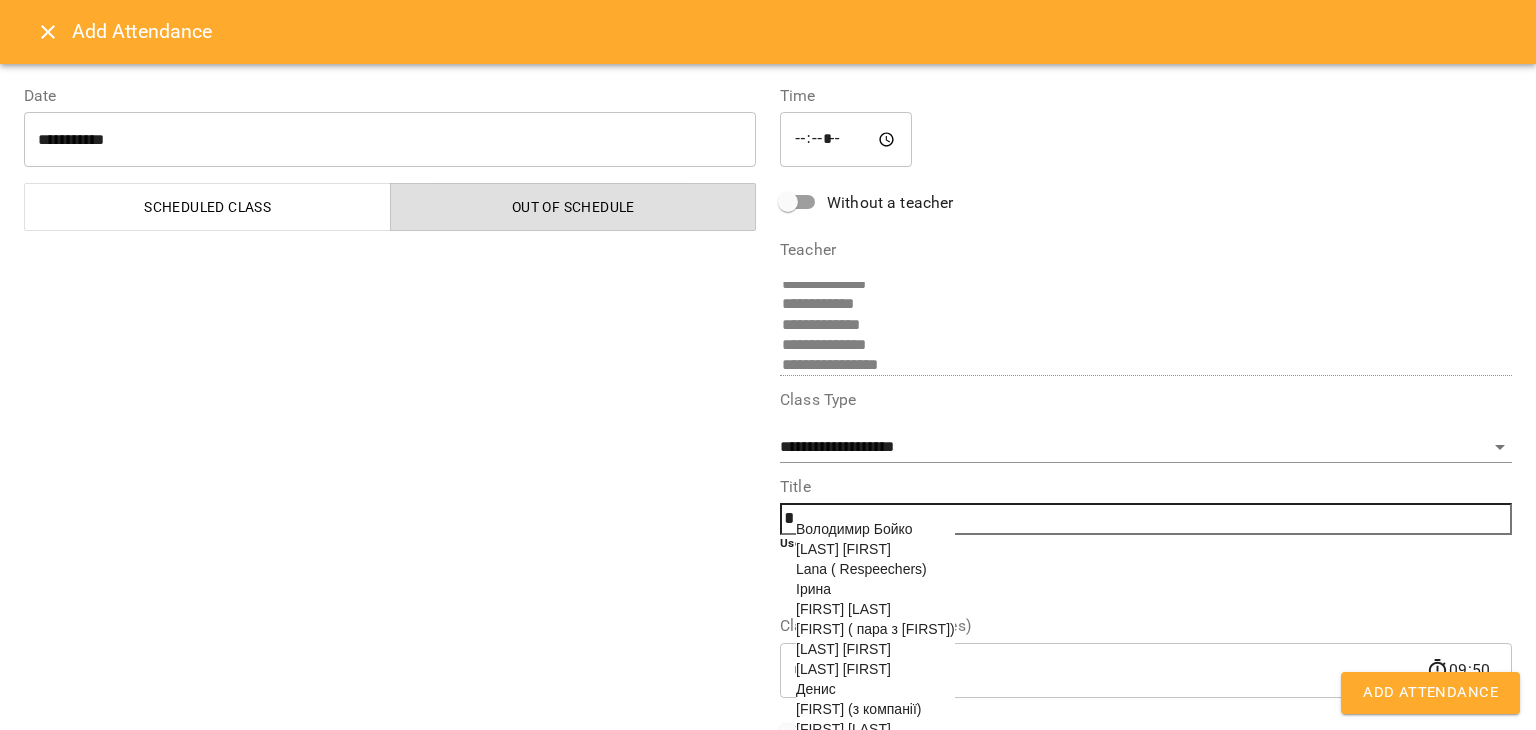 scroll, scrollTop: 225, scrollLeft: 0, axis: vertical 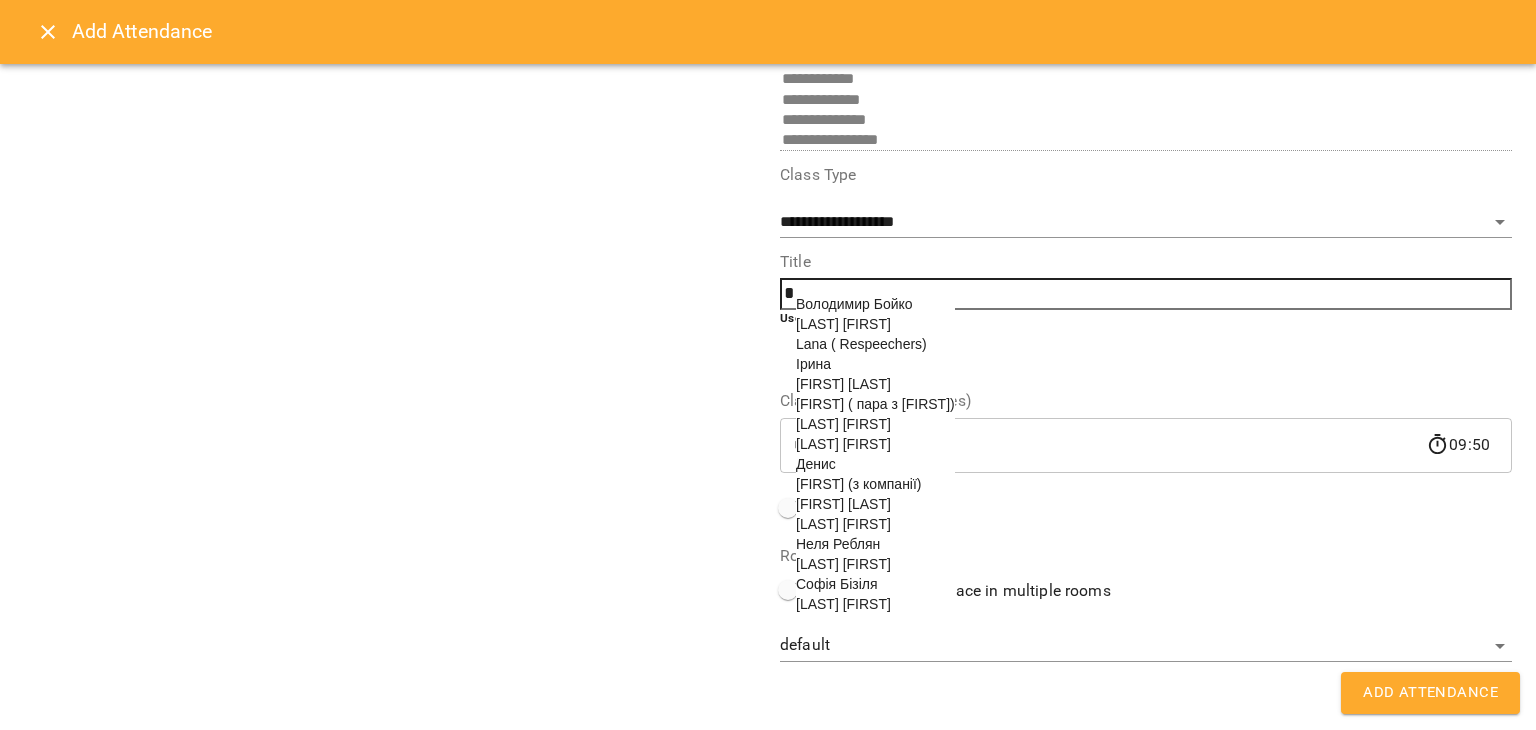 click on "[LAST] [FIRST]" at bounding box center (843, 504) 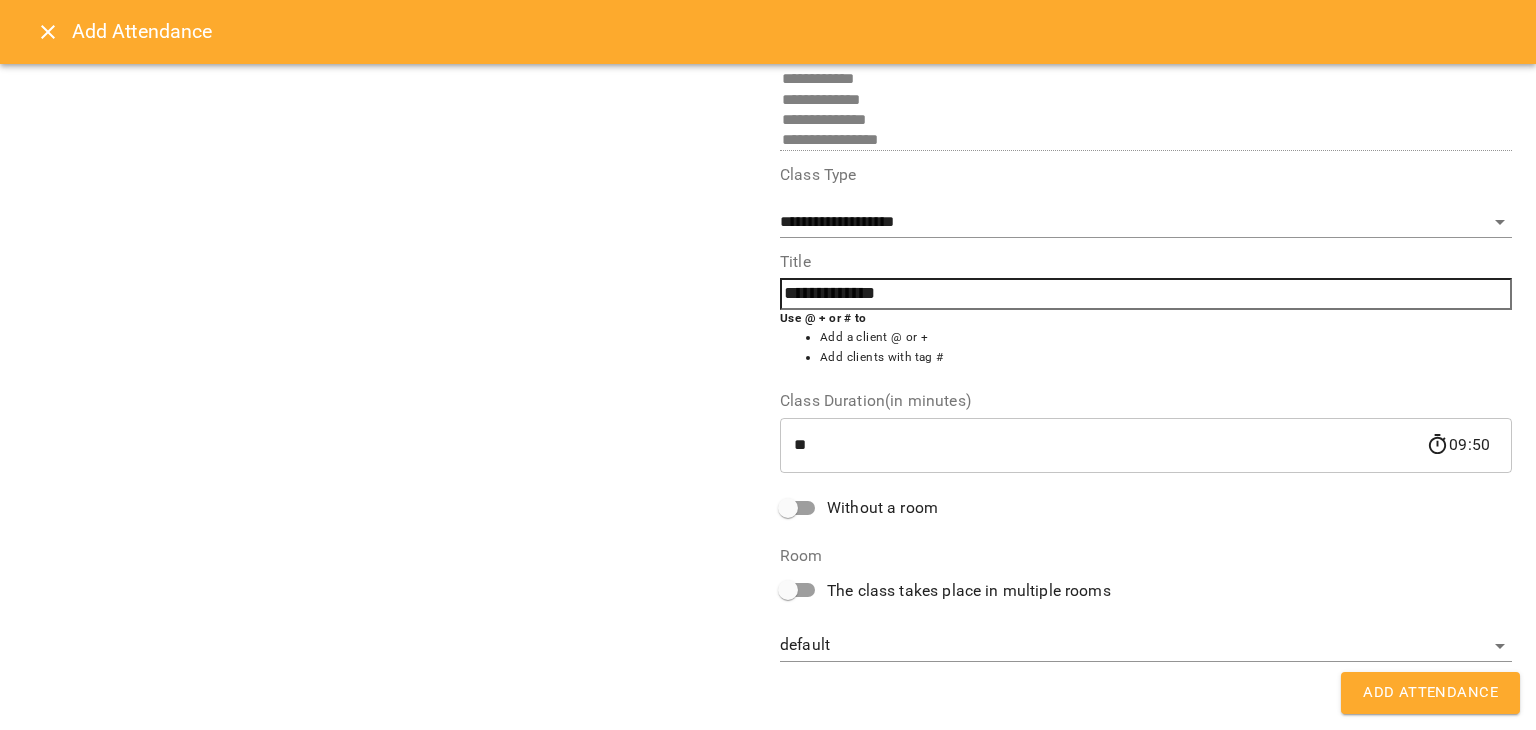 click on "Add Attendance" at bounding box center [1430, 693] 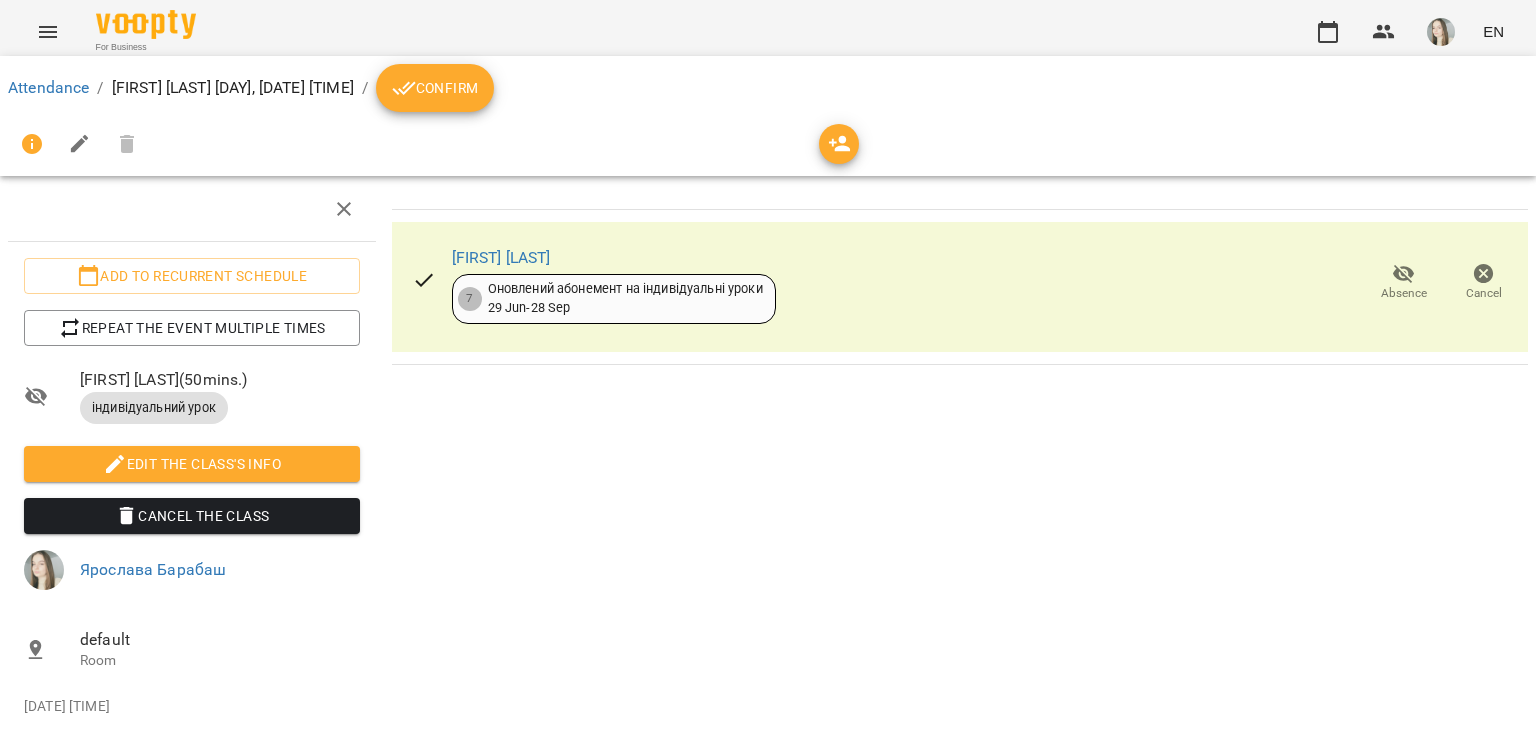 click at bounding box center (768, 144) 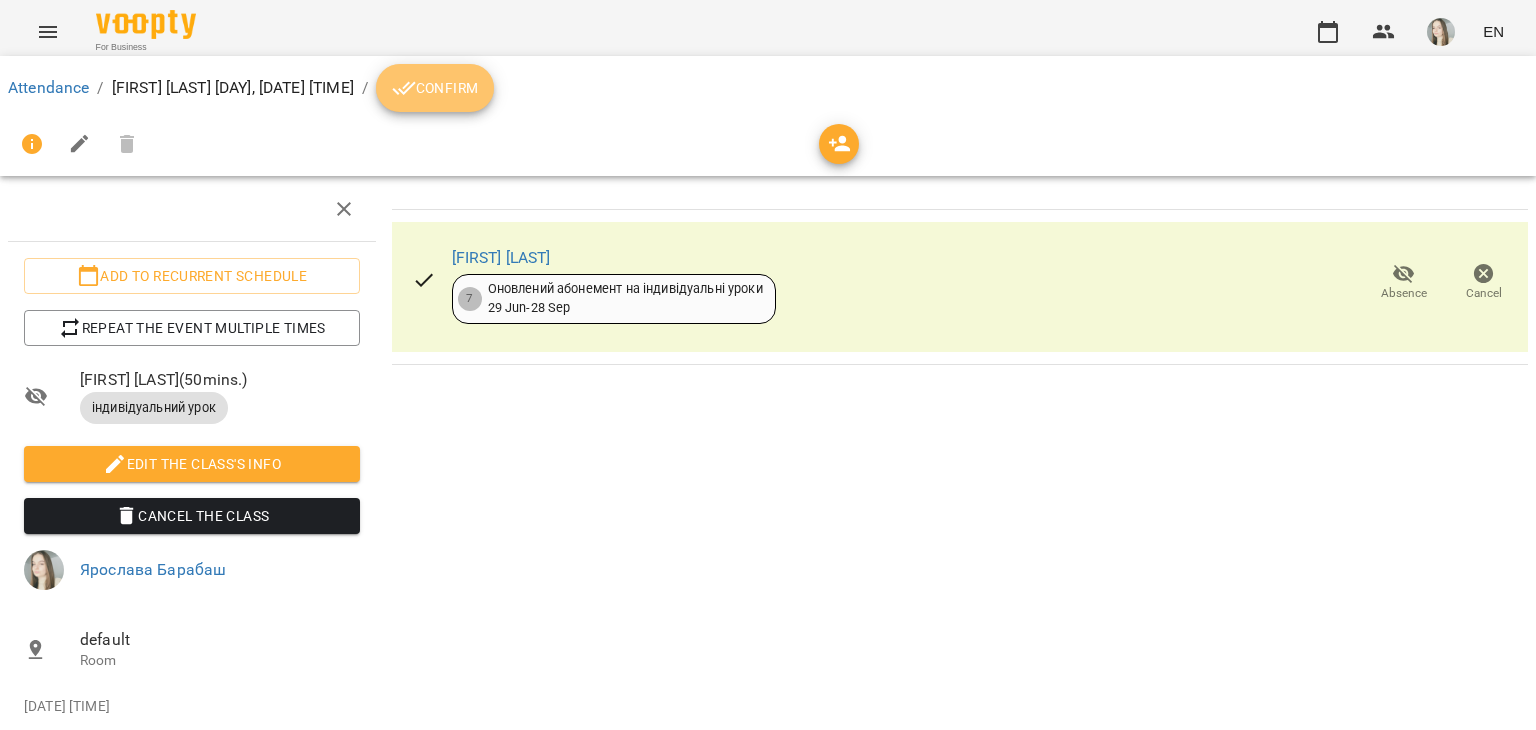 click on "Confirm" at bounding box center (435, 88) 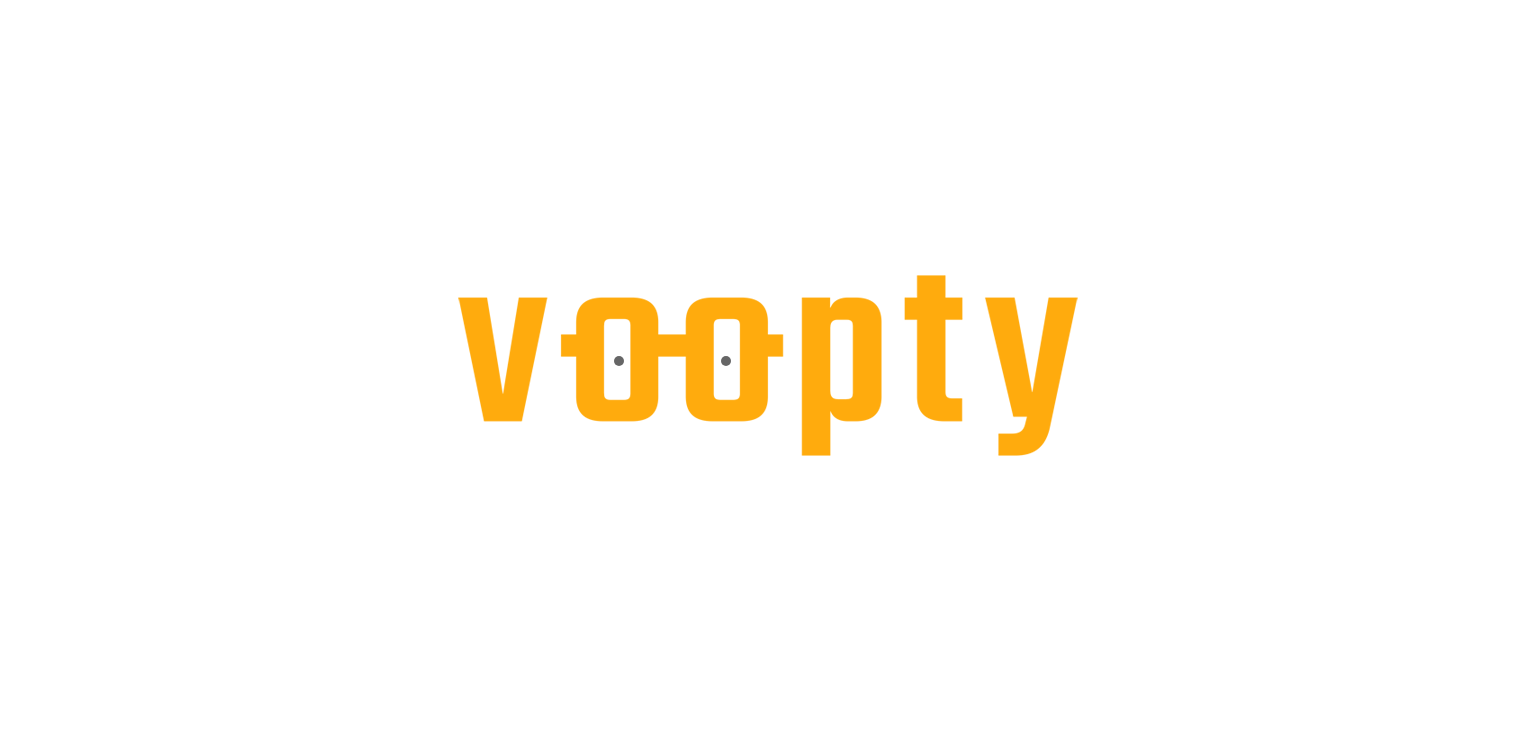 scroll, scrollTop: 0, scrollLeft: 0, axis: both 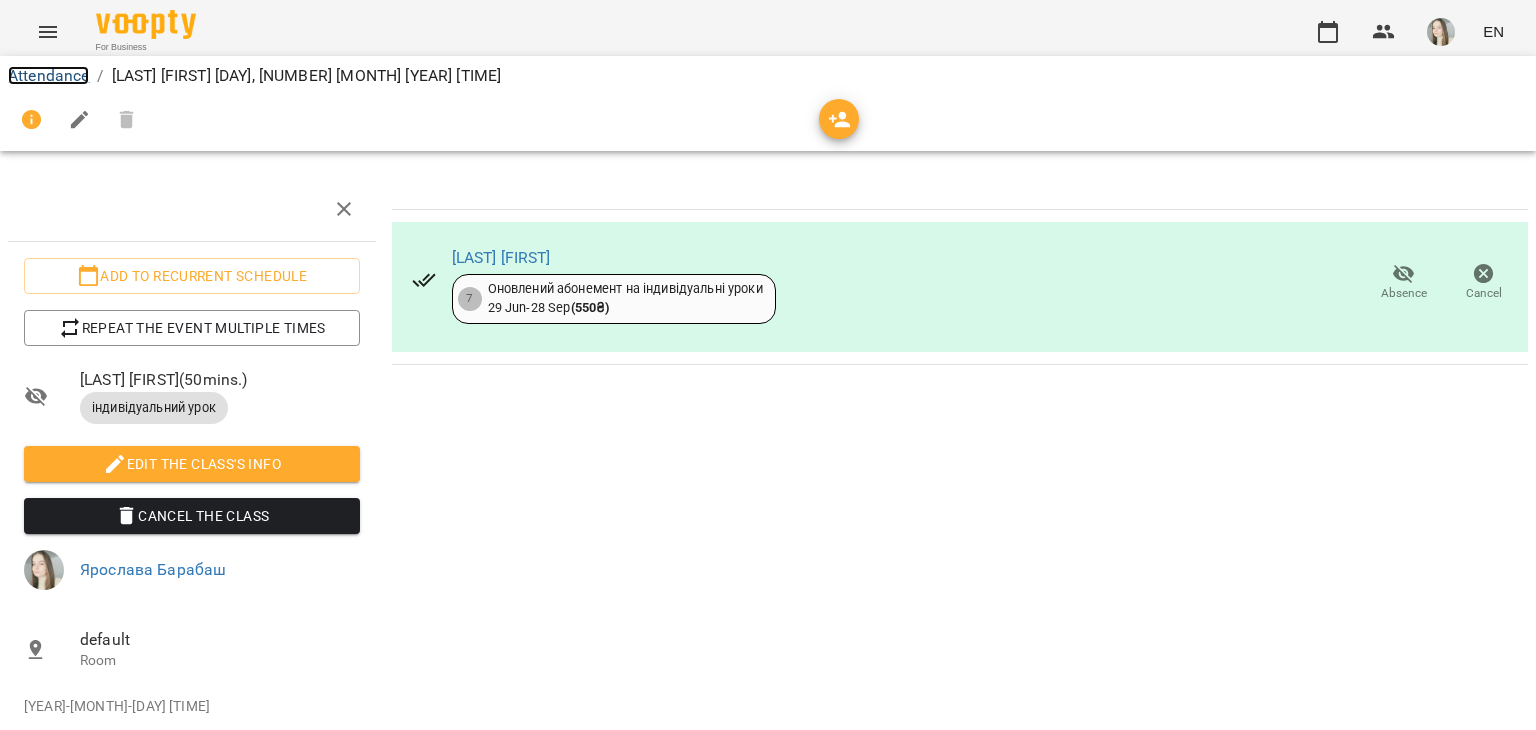 click on "Attendance" at bounding box center (48, 75) 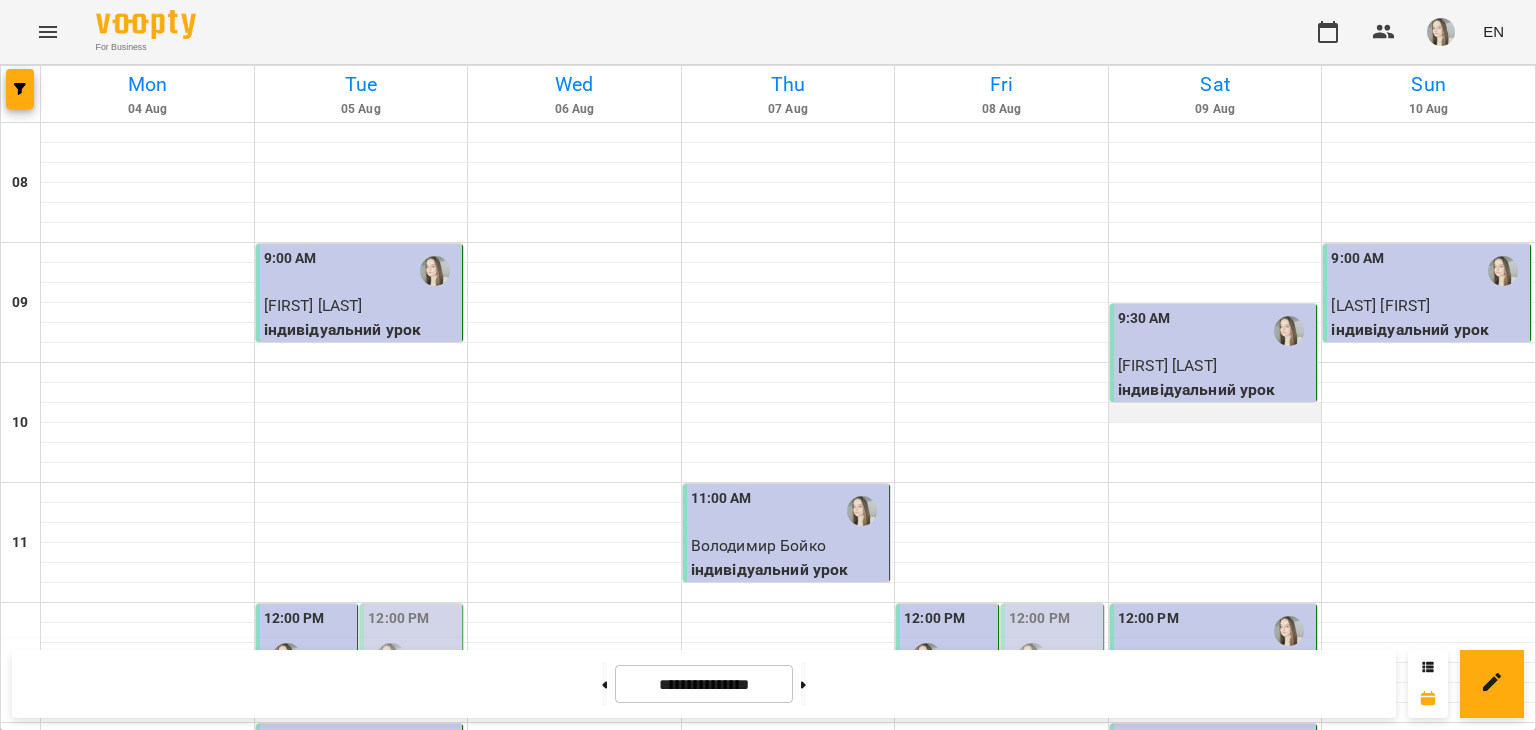 scroll, scrollTop: 102, scrollLeft: 0, axis: vertical 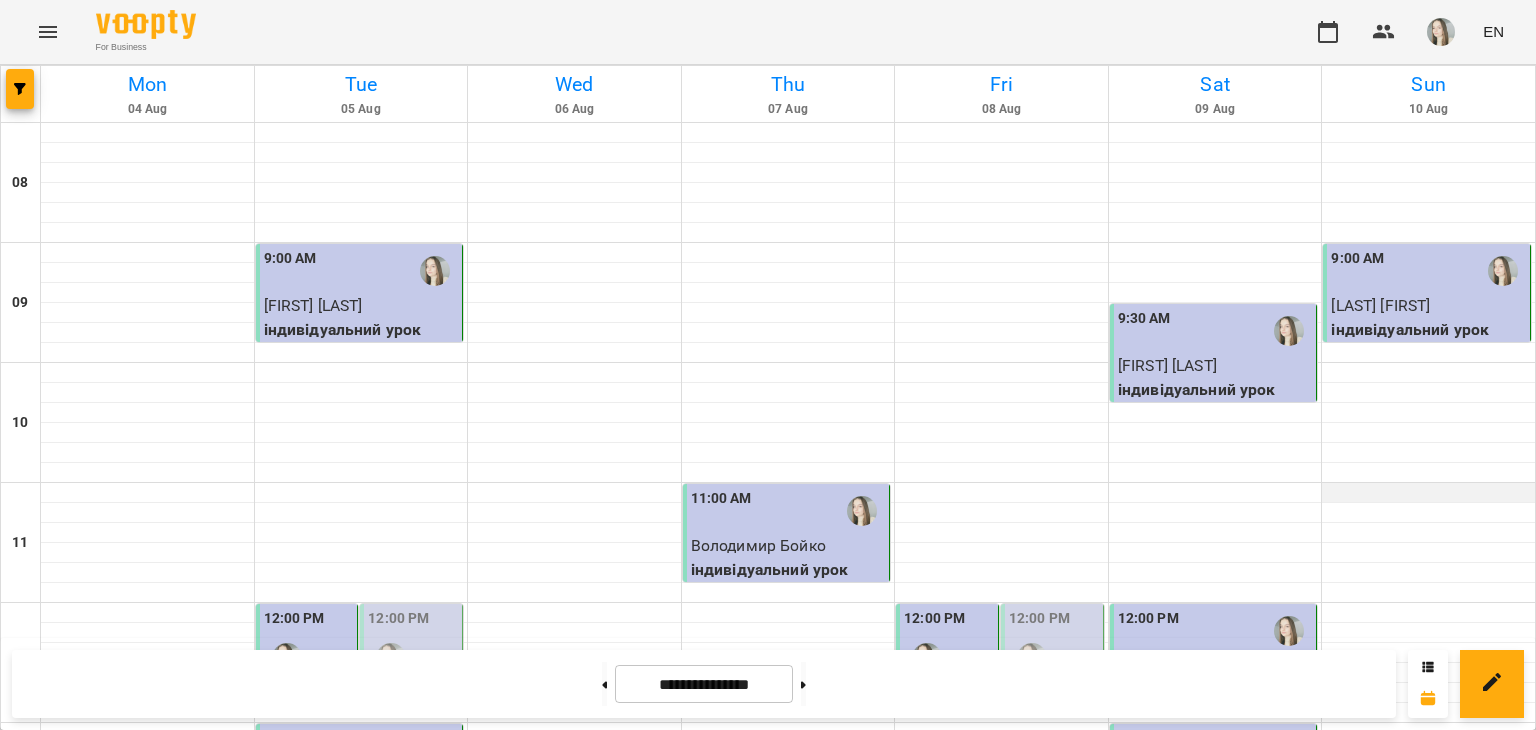 click at bounding box center [1428, 493] 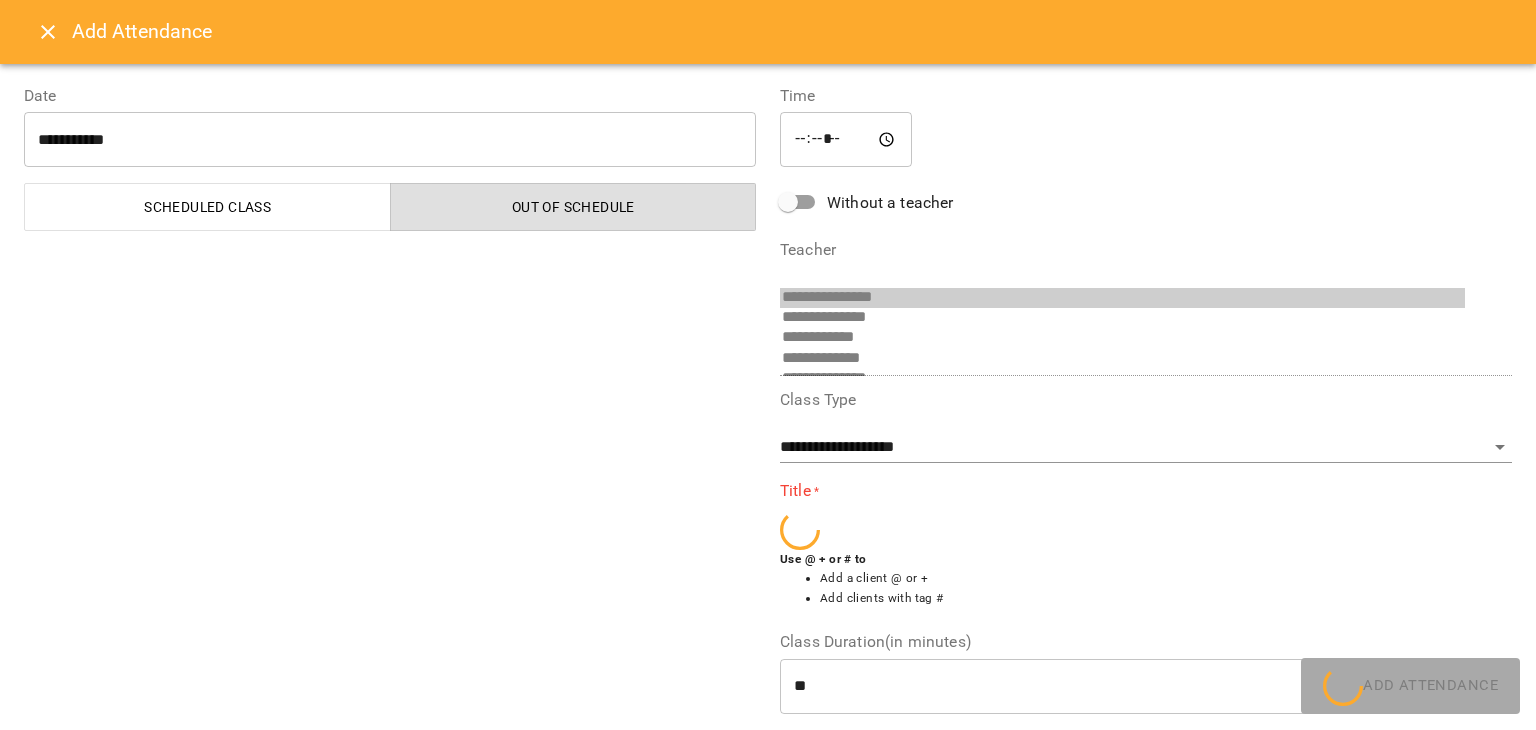 scroll, scrollTop: 33, scrollLeft: 0, axis: vertical 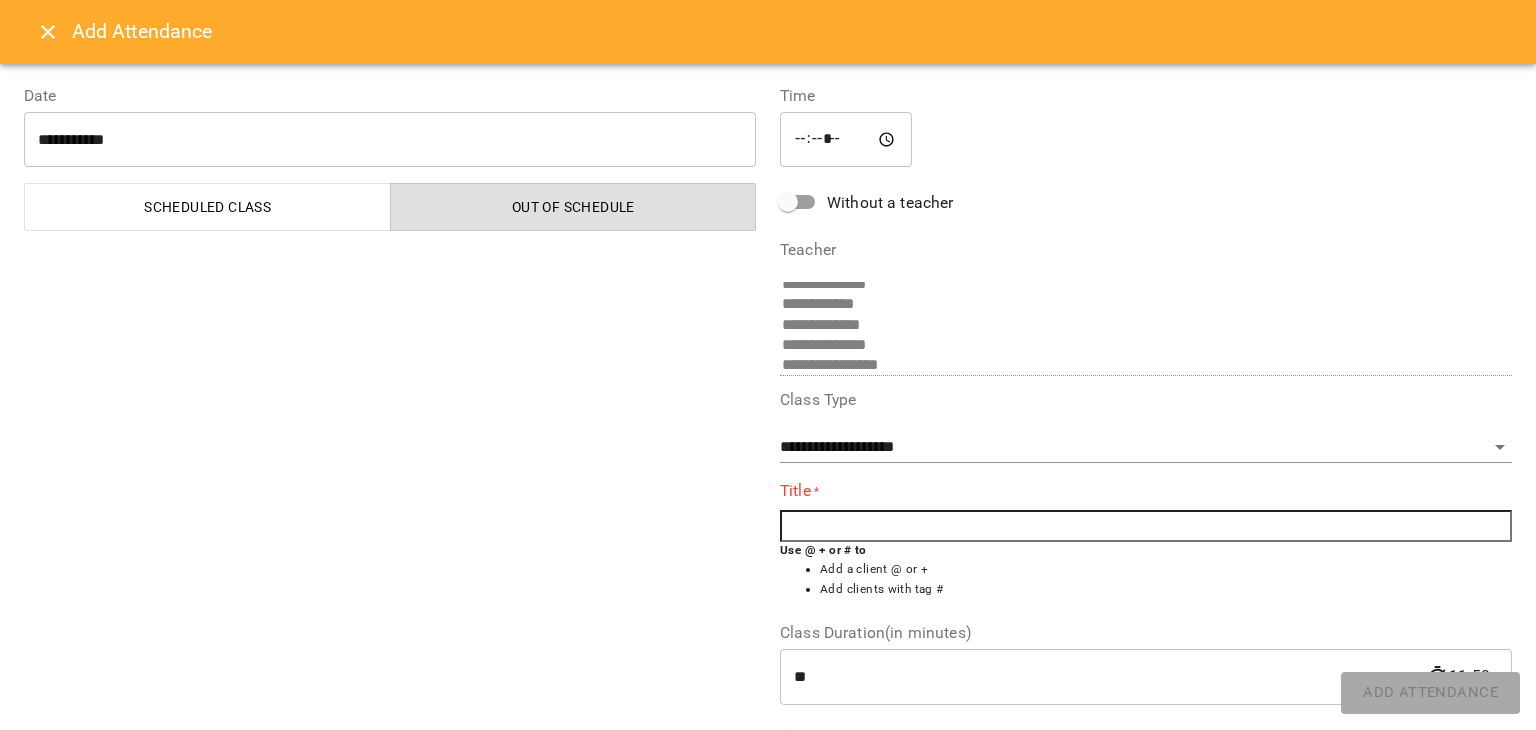 click at bounding box center (1146, 526) 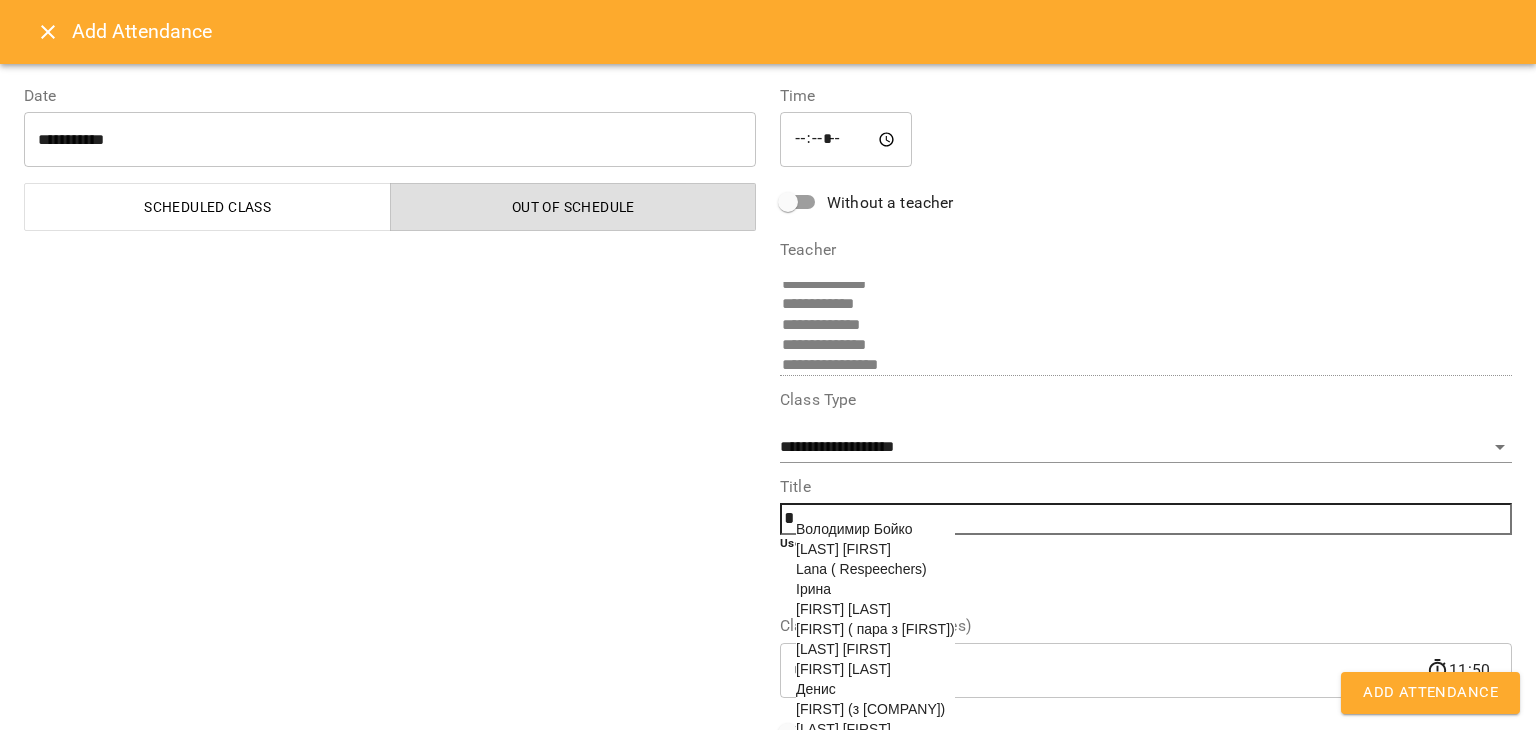 scroll, scrollTop: 225, scrollLeft: 0, axis: vertical 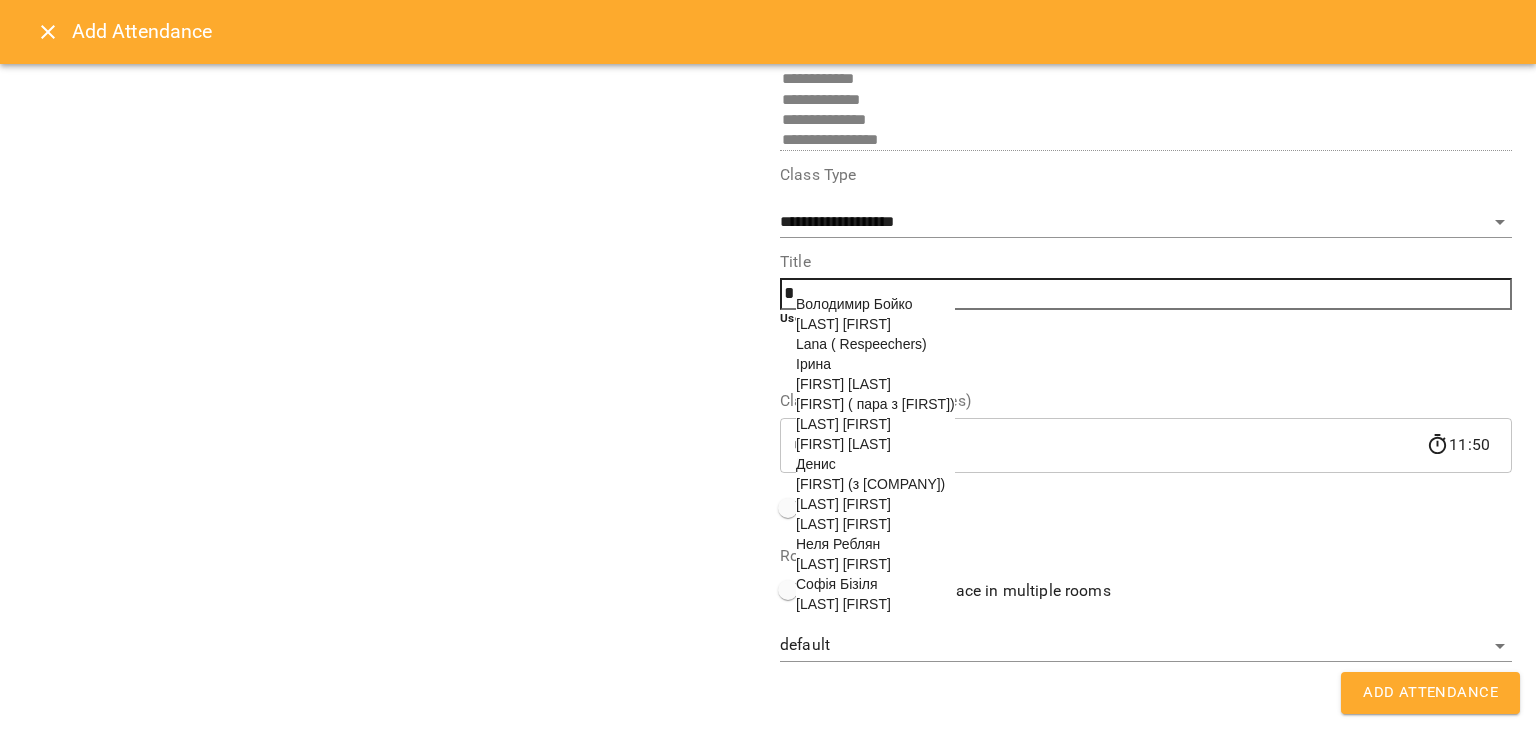 click on "Денис" at bounding box center [875, 464] 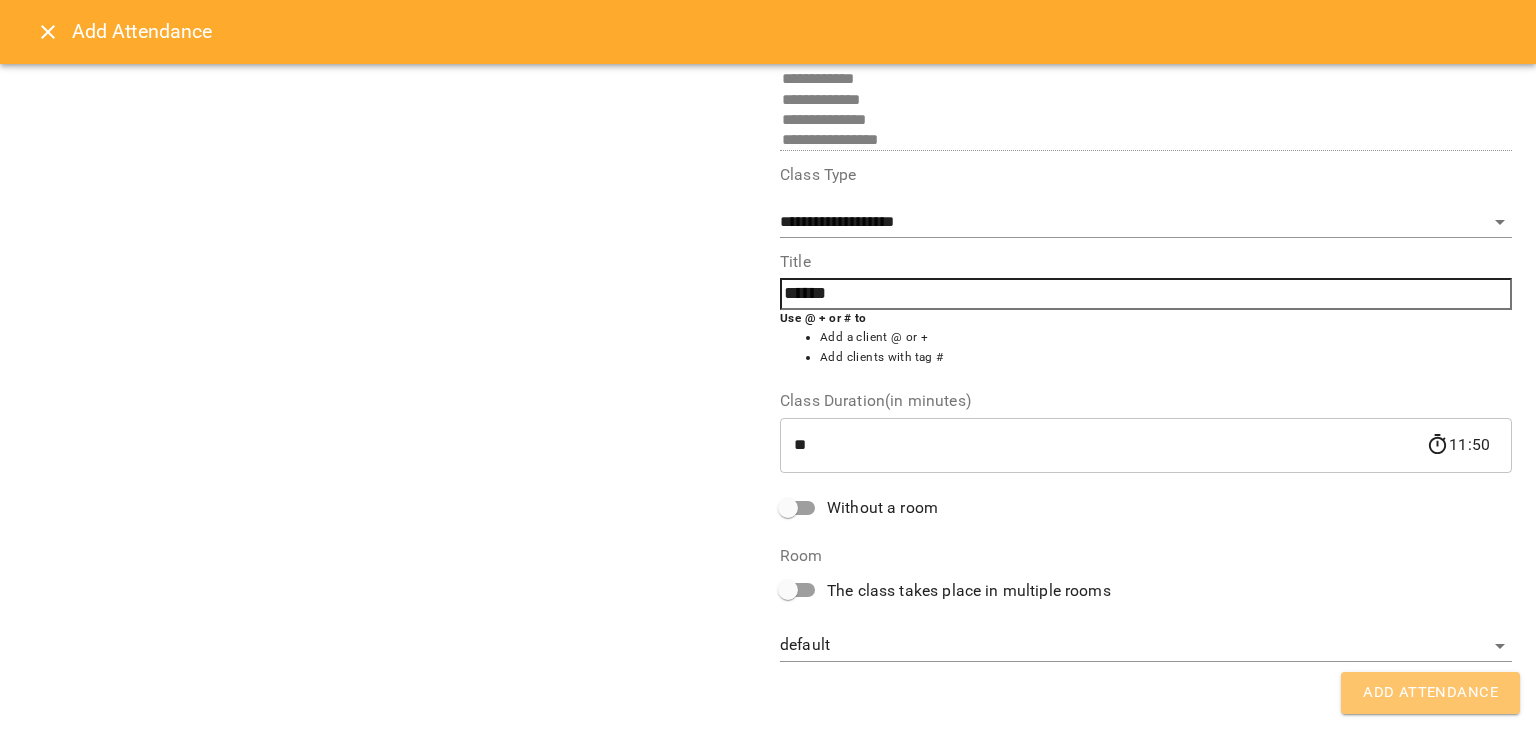 click on "Add Attendance" at bounding box center (1430, 693) 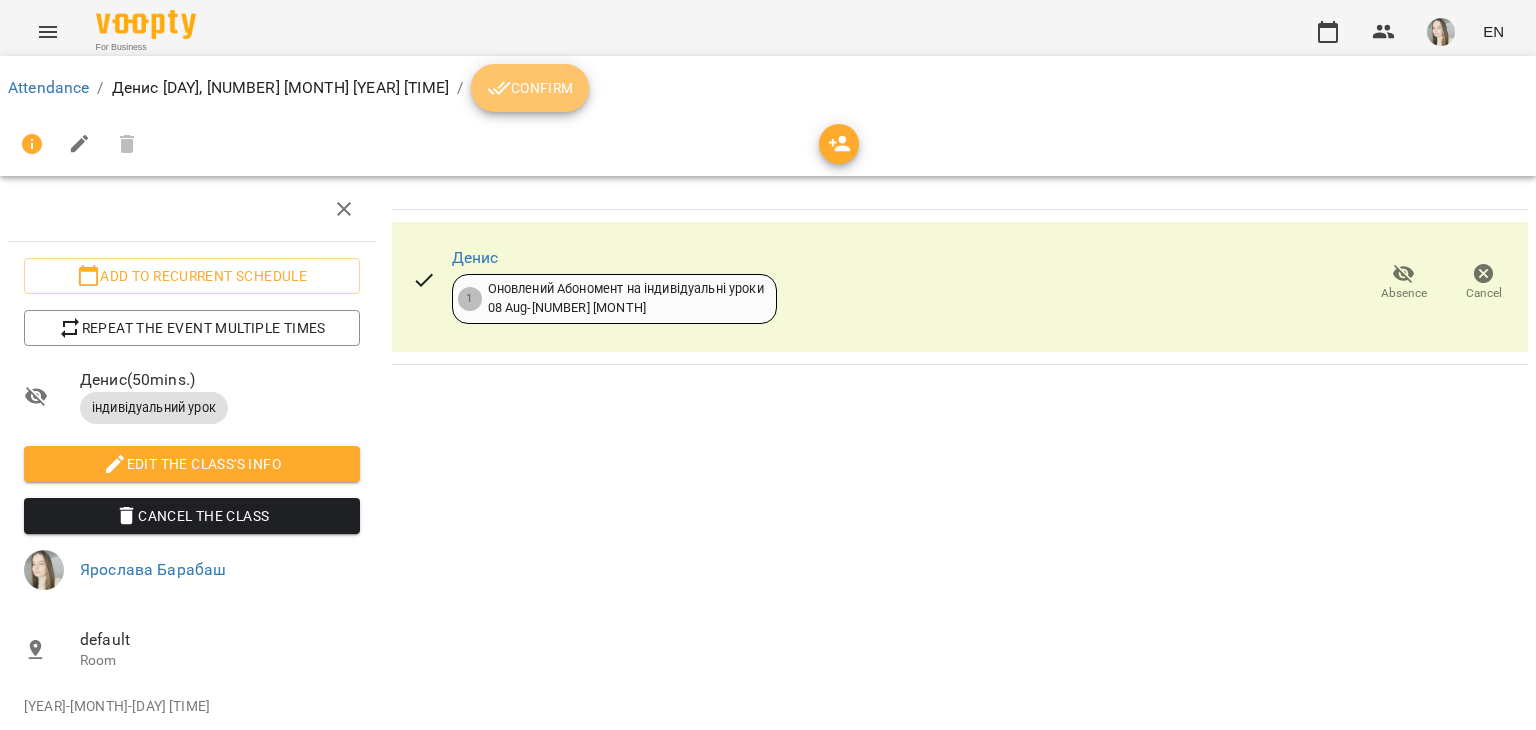 click on "Confirm" at bounding box center (530, 88) 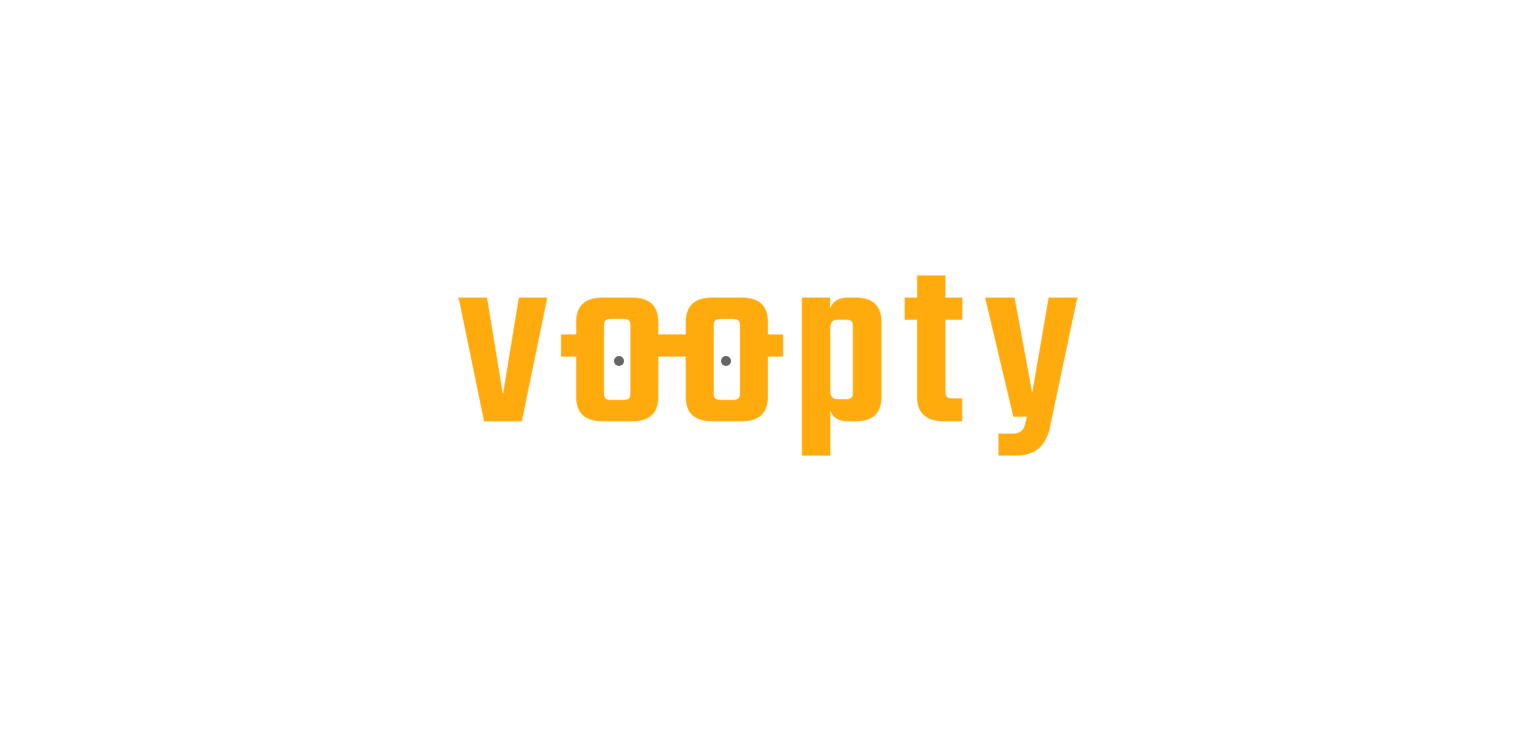 scroll, scrollTop: 0, scrollLeft: 0, axis: both 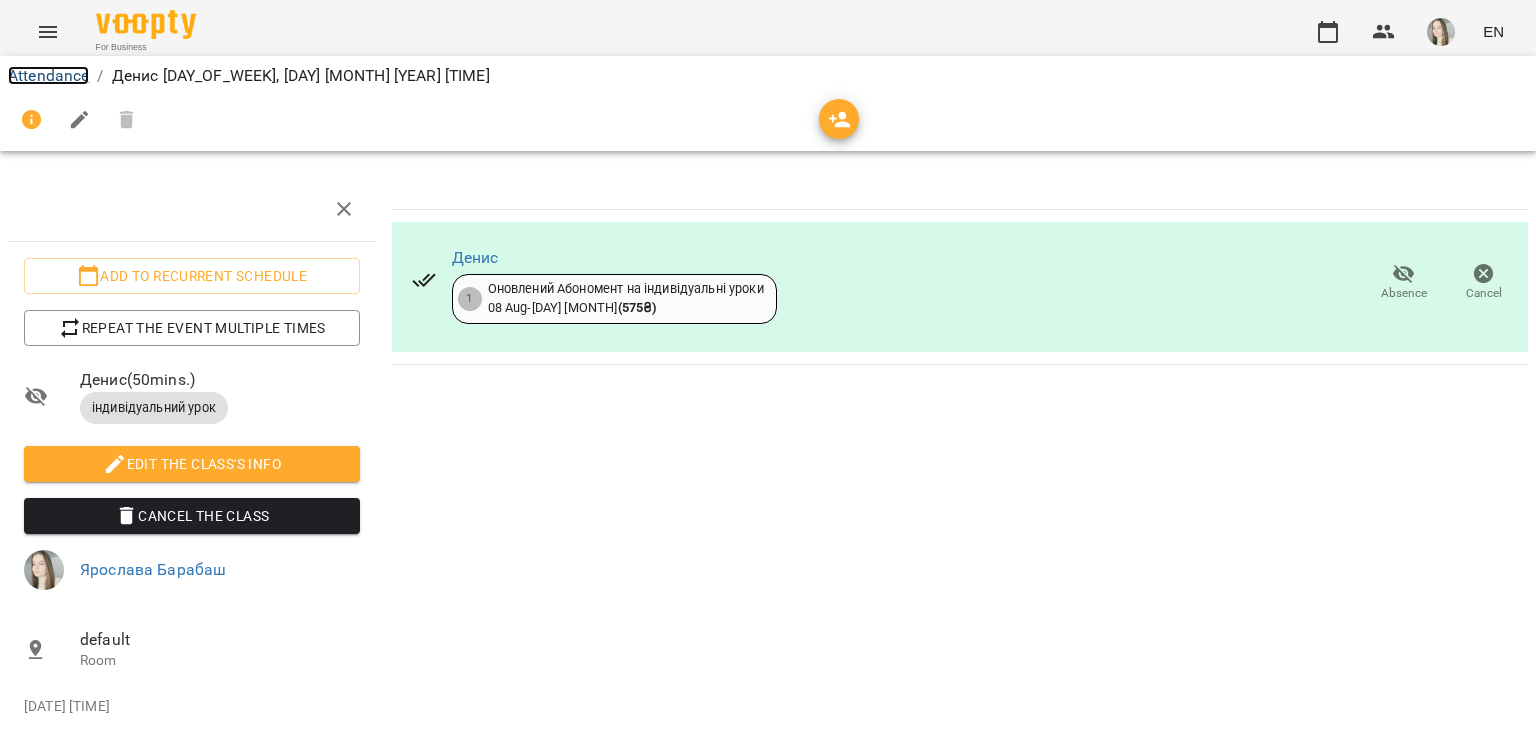 click on "Attendance" at bounding box center [48, 75] 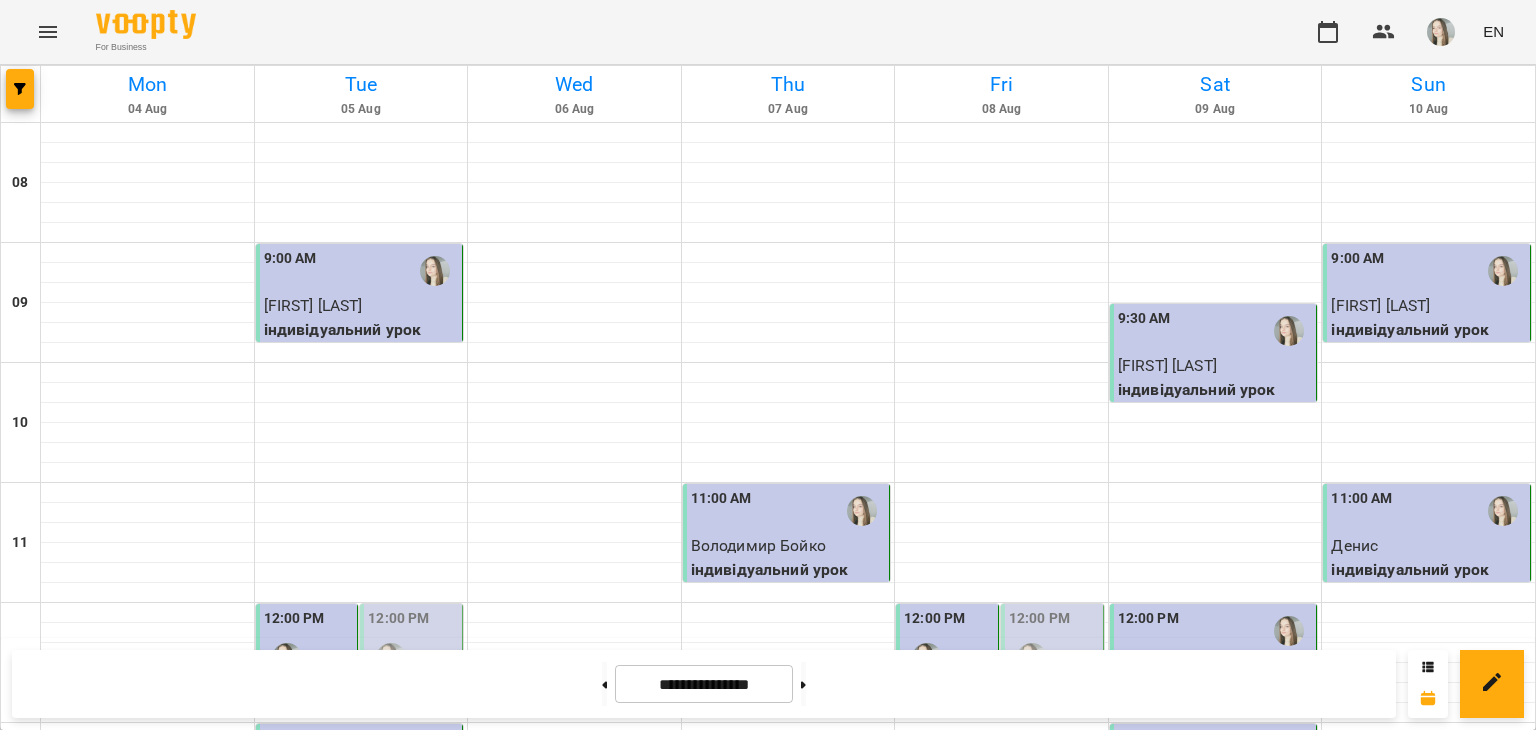 scroll, scrollTop: 0, scrollLeft: 0, axis: both 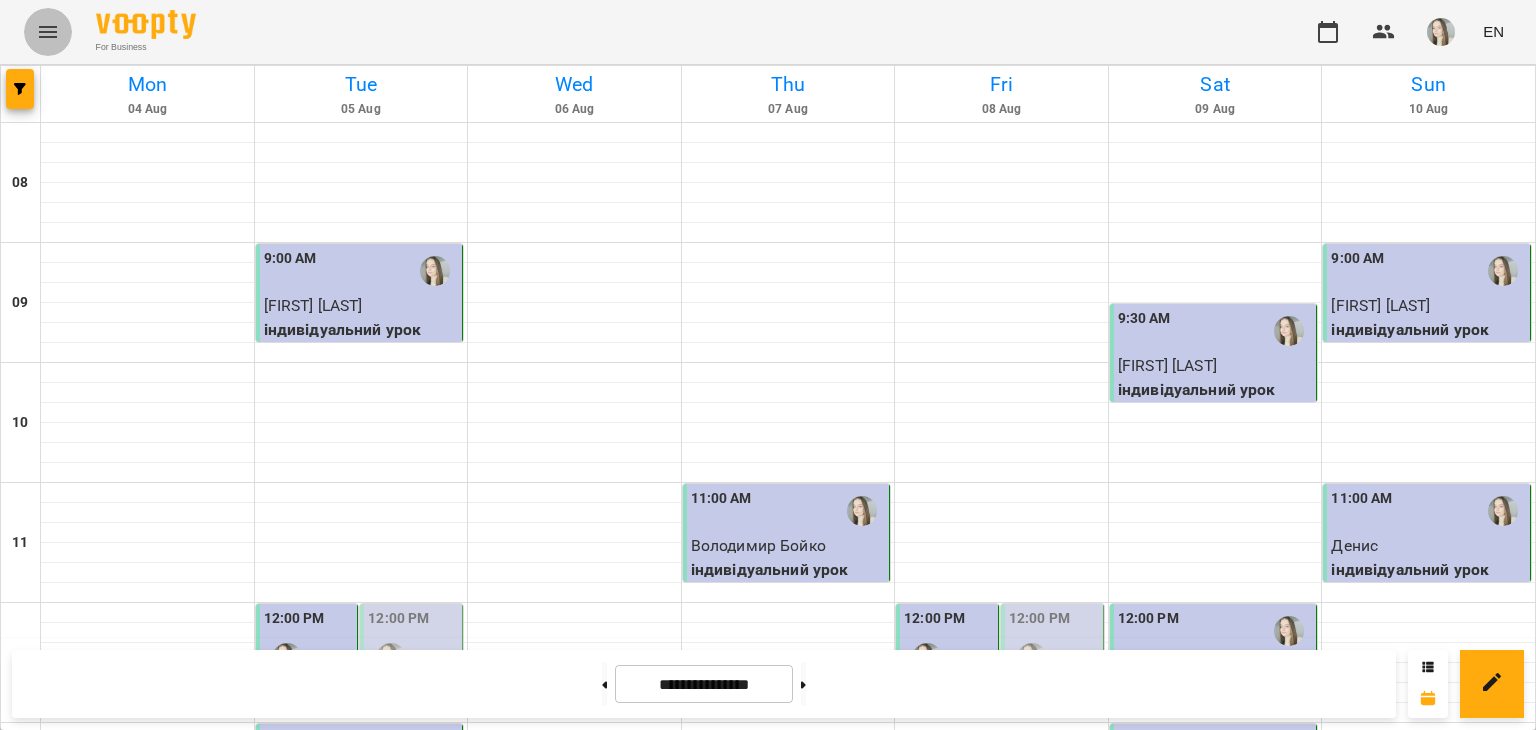 click 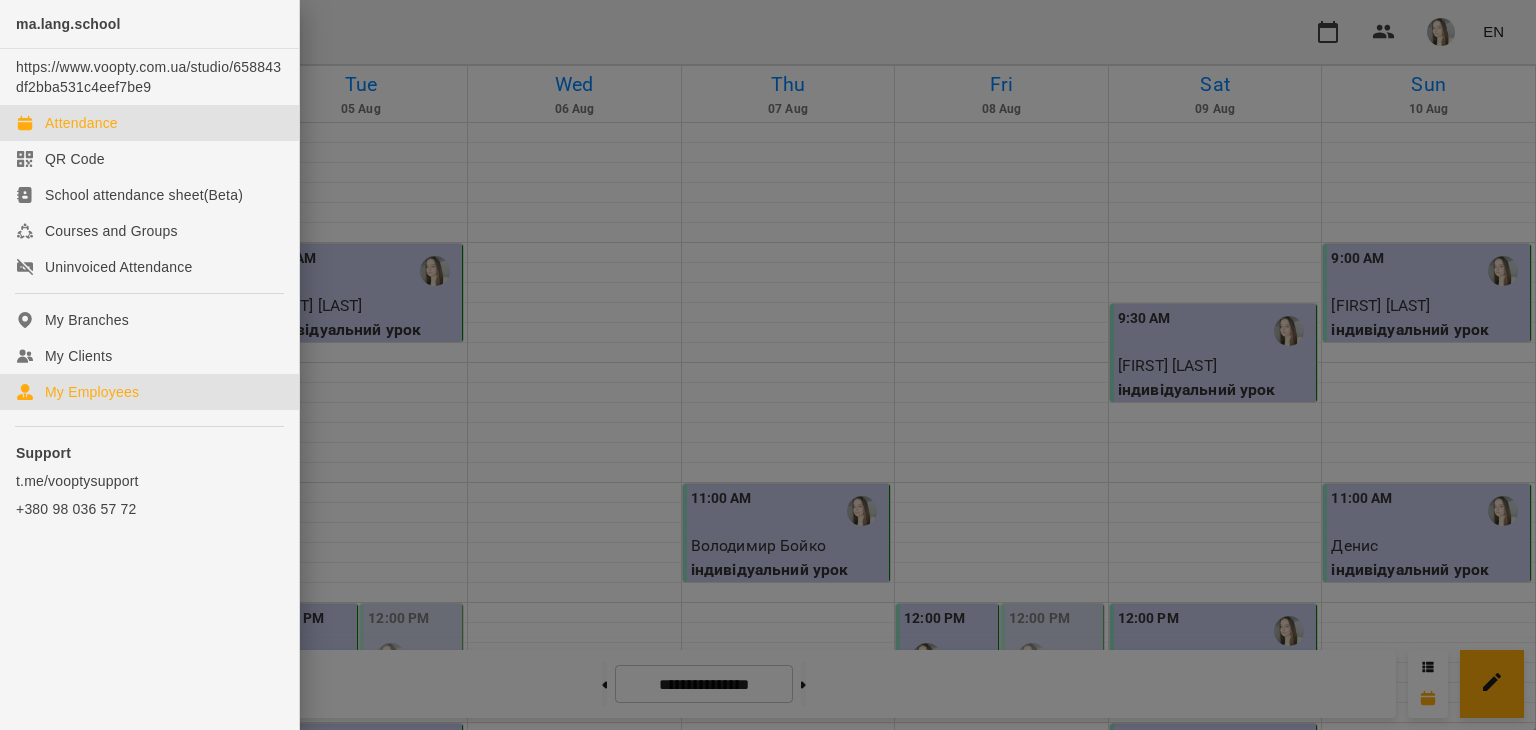click on "My Employees" at bounding box center [92, 392] 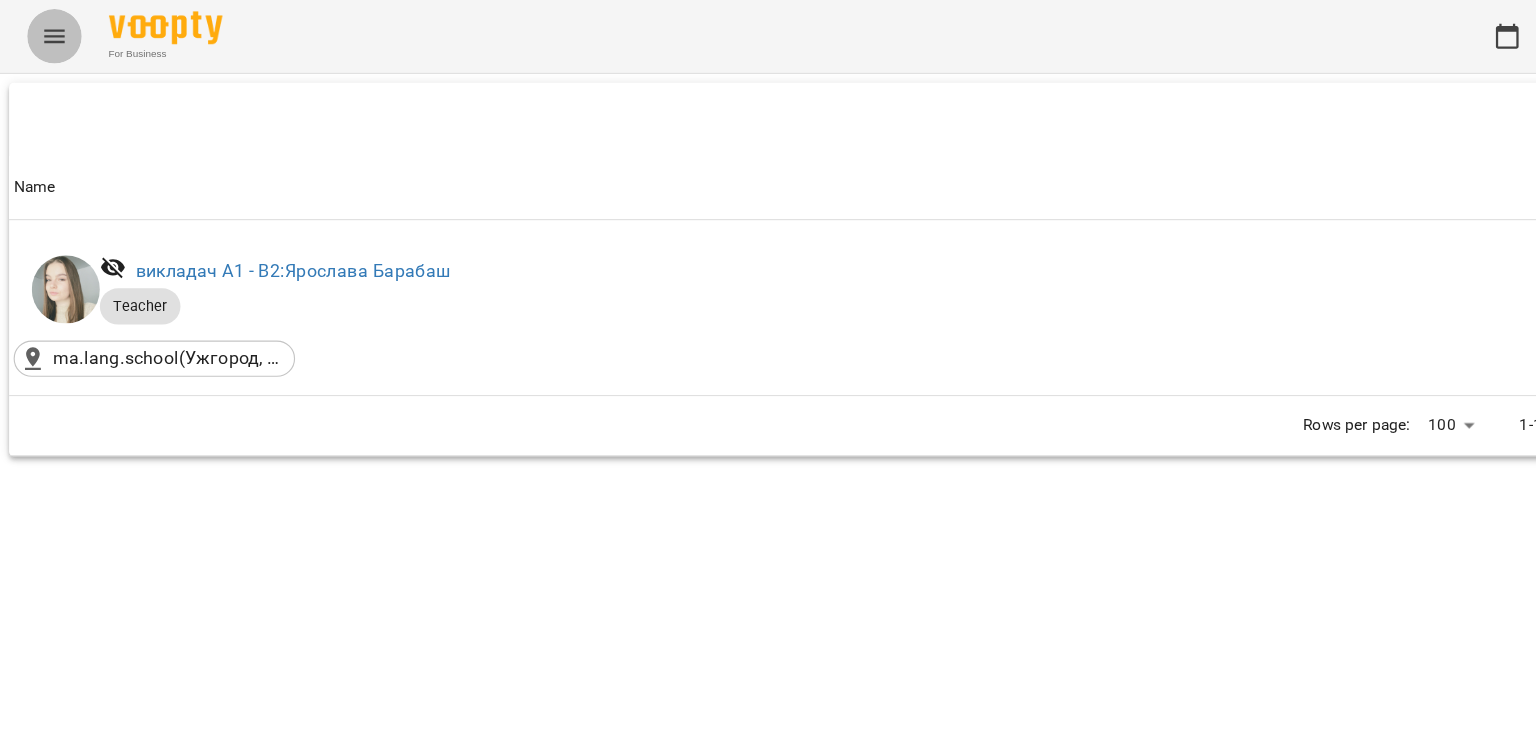 click at bounding box center [48, 32] 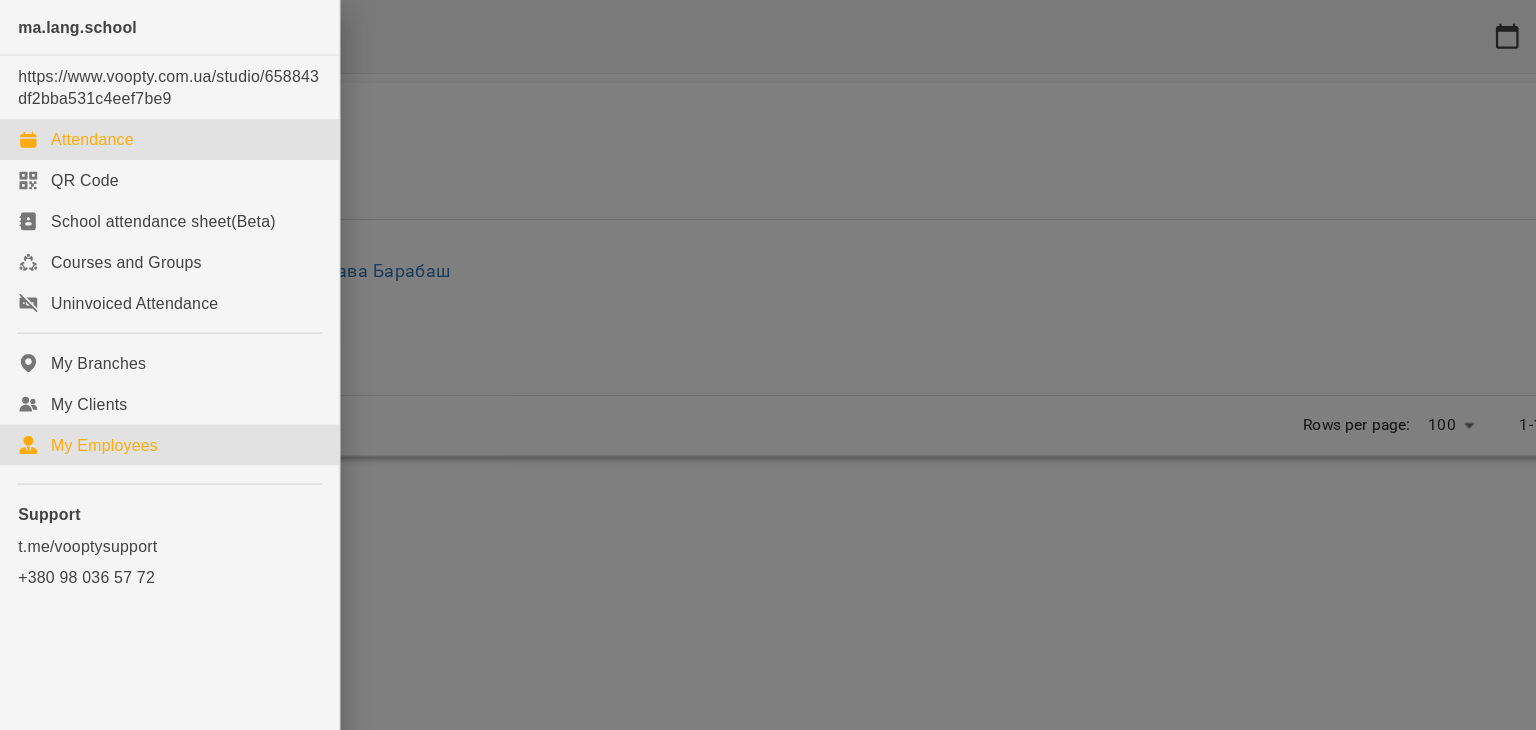 click on "Attendance" at bounding box center (81, 123) 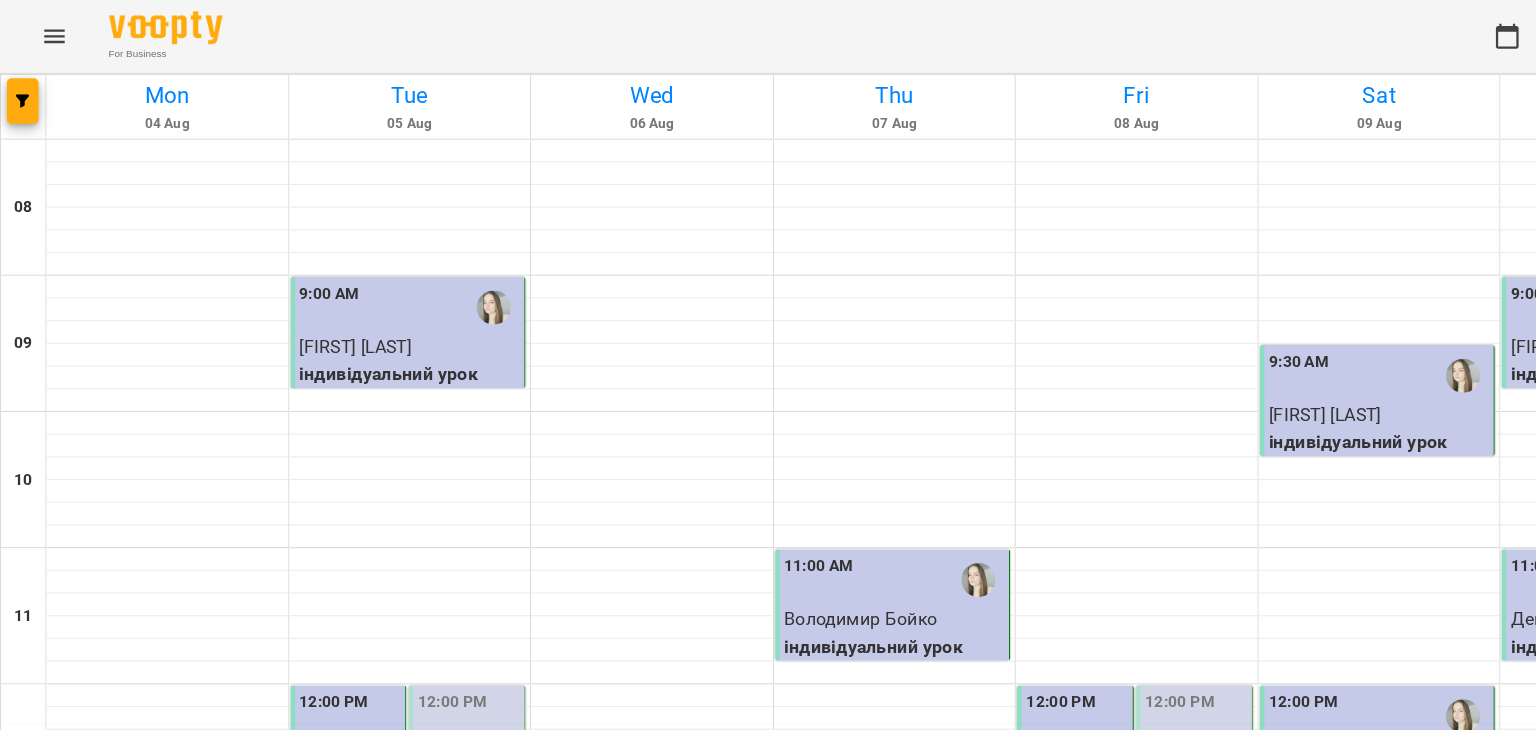 click 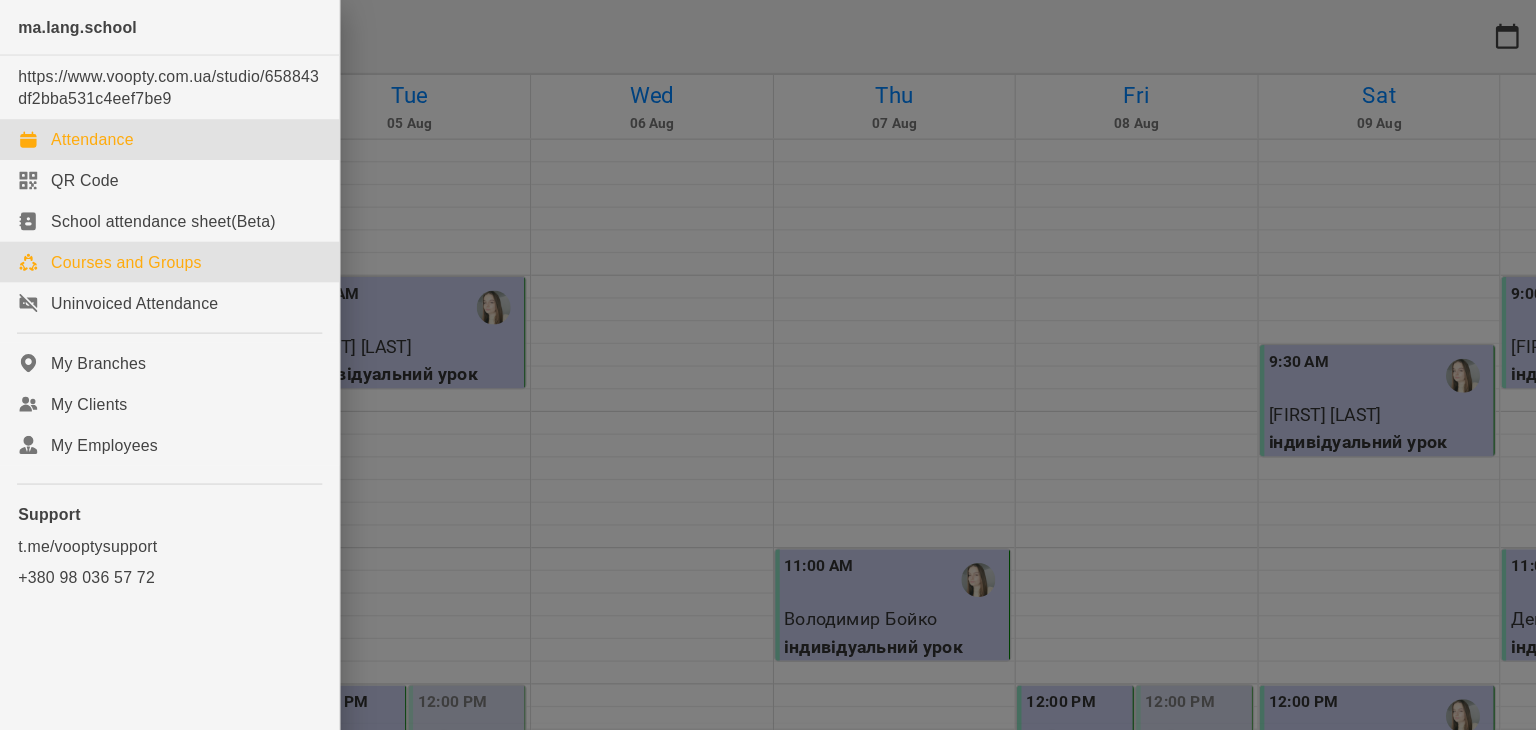 click on "Courses and Groups" at bounding box center (111, 231) 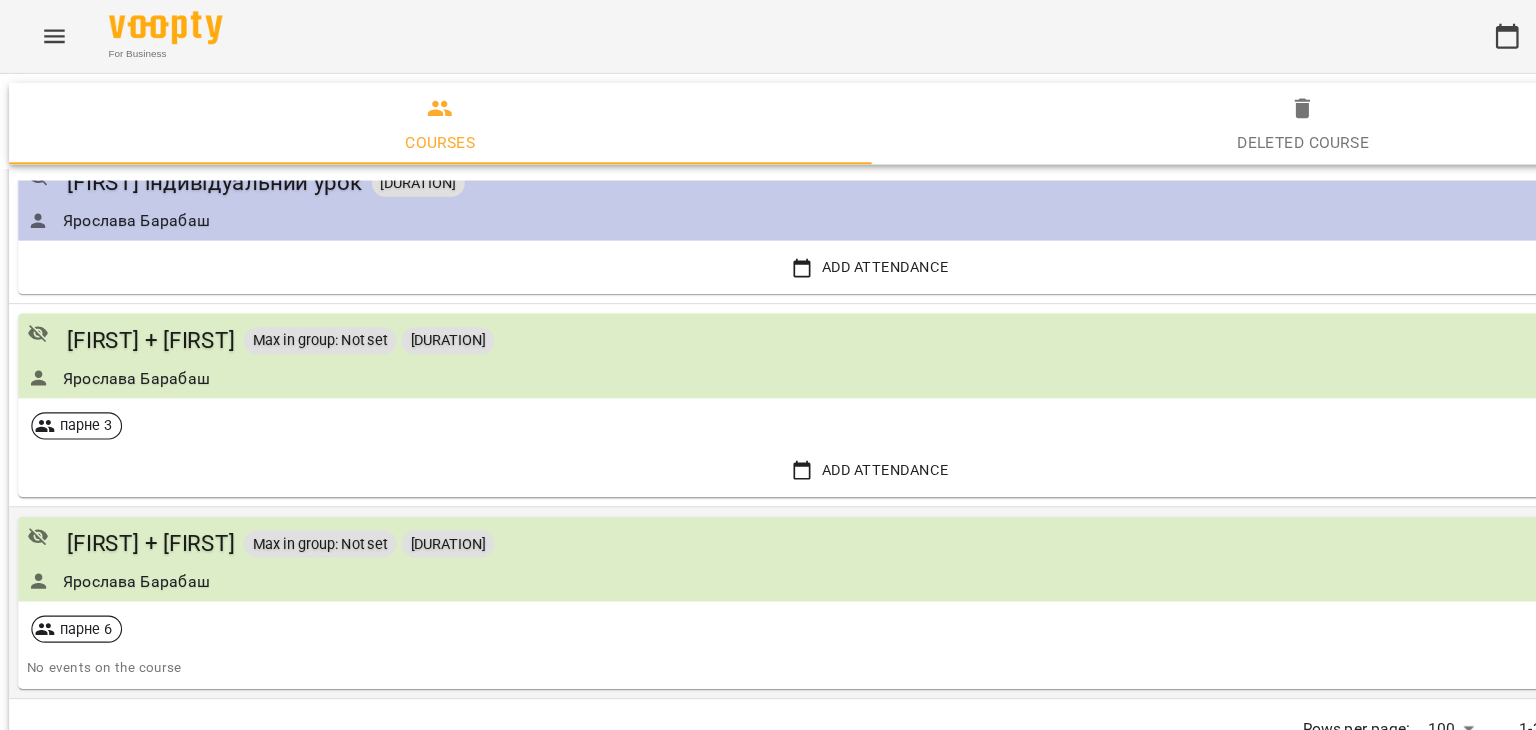 scroll, scrollTop: 0, scrollLeft: 0, axis: both 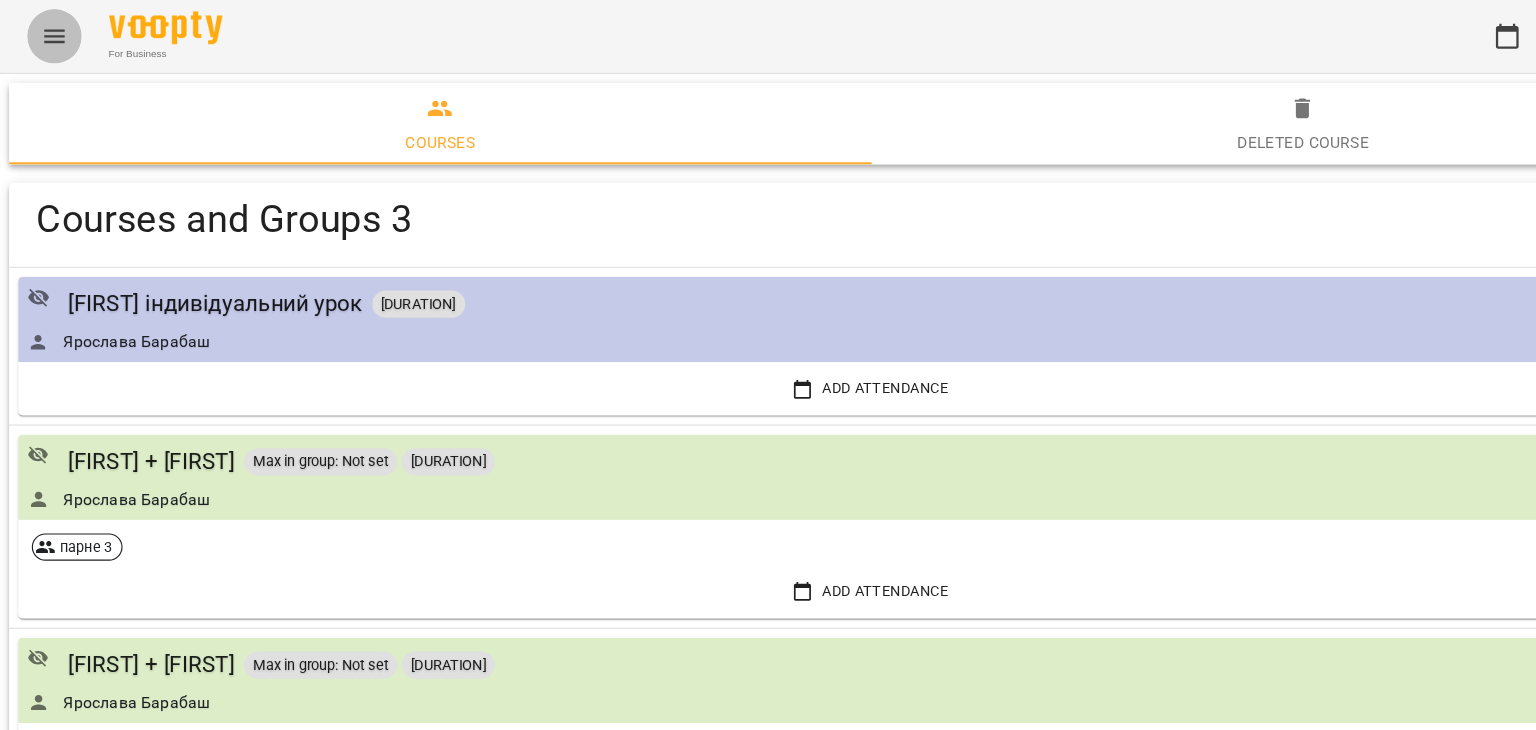 click 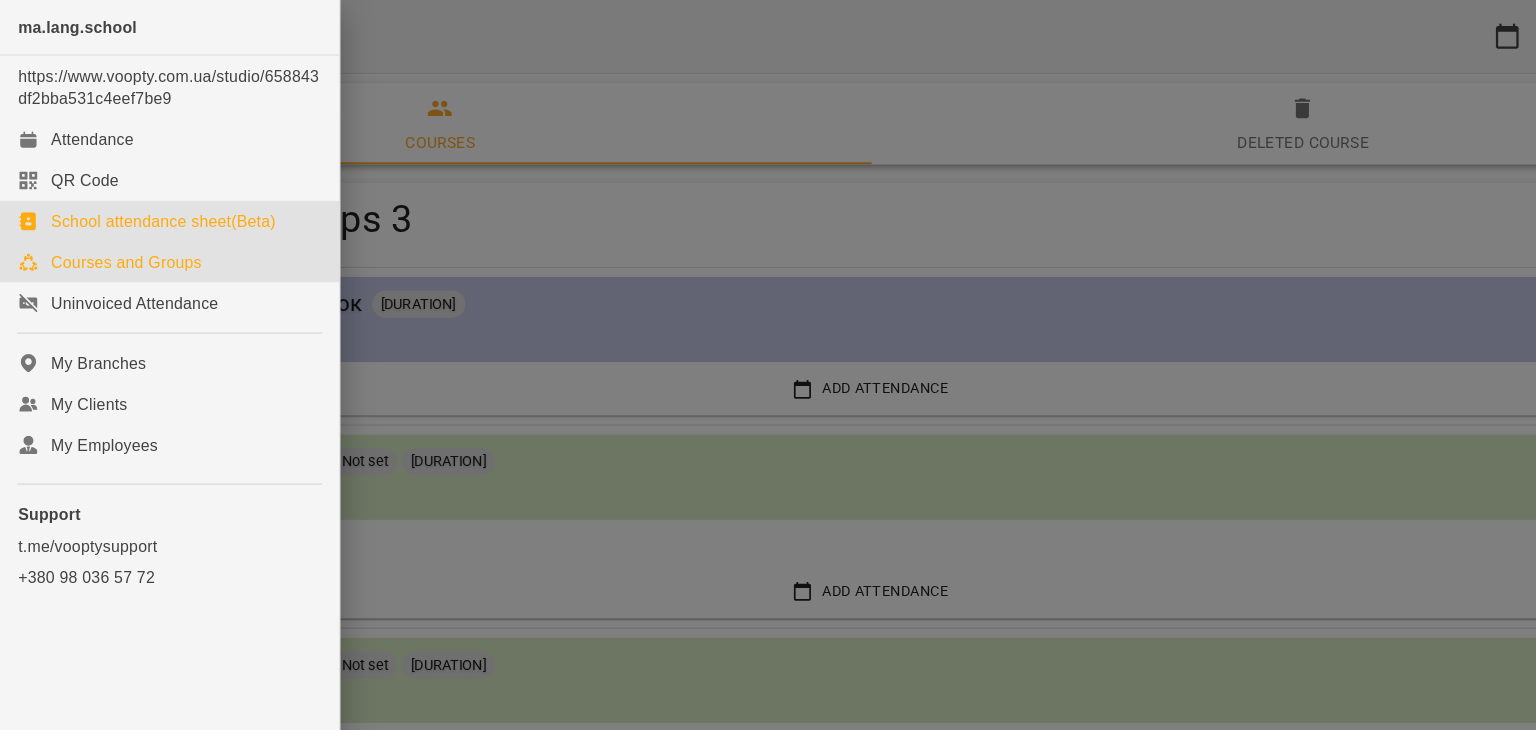 click on "School attendance sheet(Beta)" at bounding box center (144, 195) 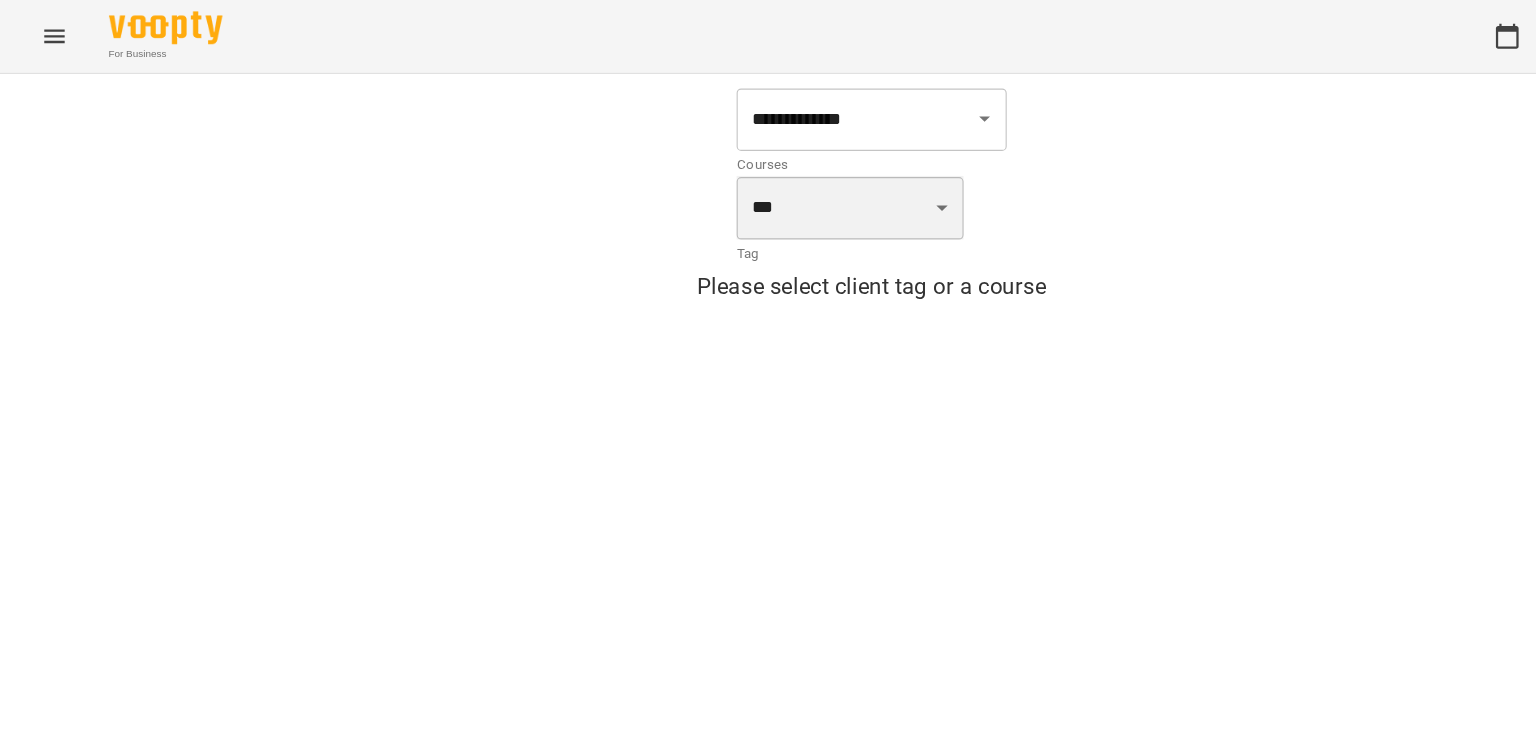 click on "*** *** ******* ******* *******" at bounding box center (749, 183) 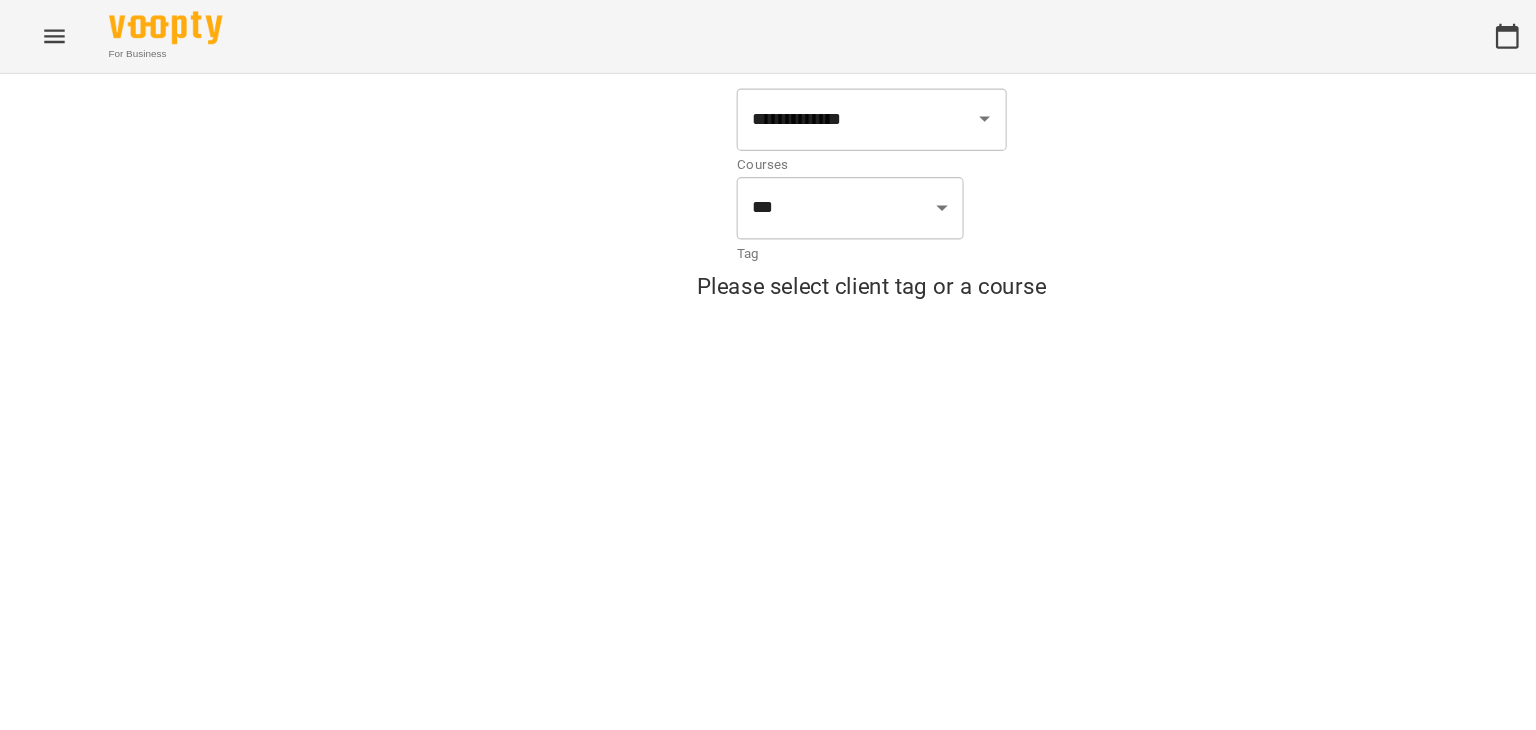 click on "Courses" at bounding box center (768, 146) 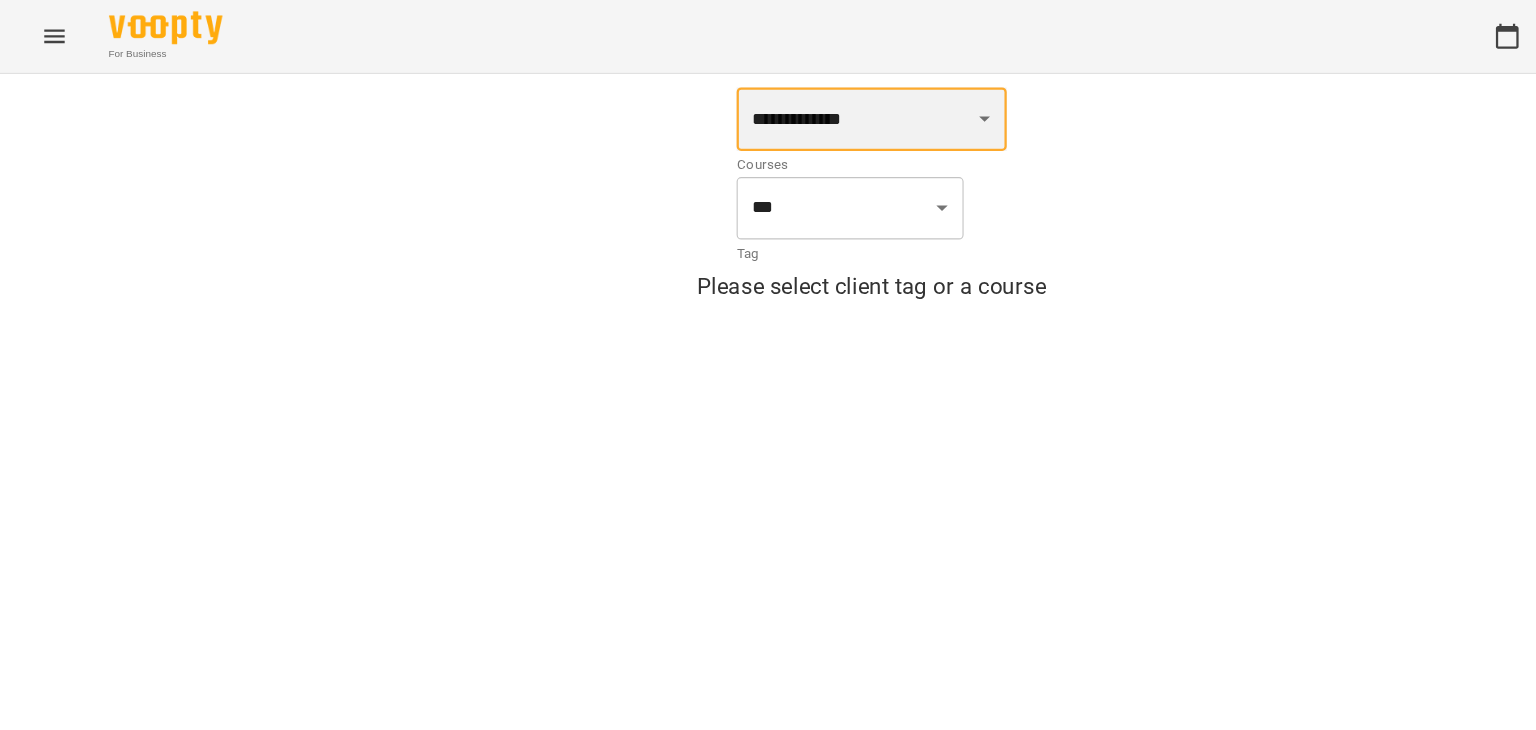 click on "**********" at bounding box center [768, 105] 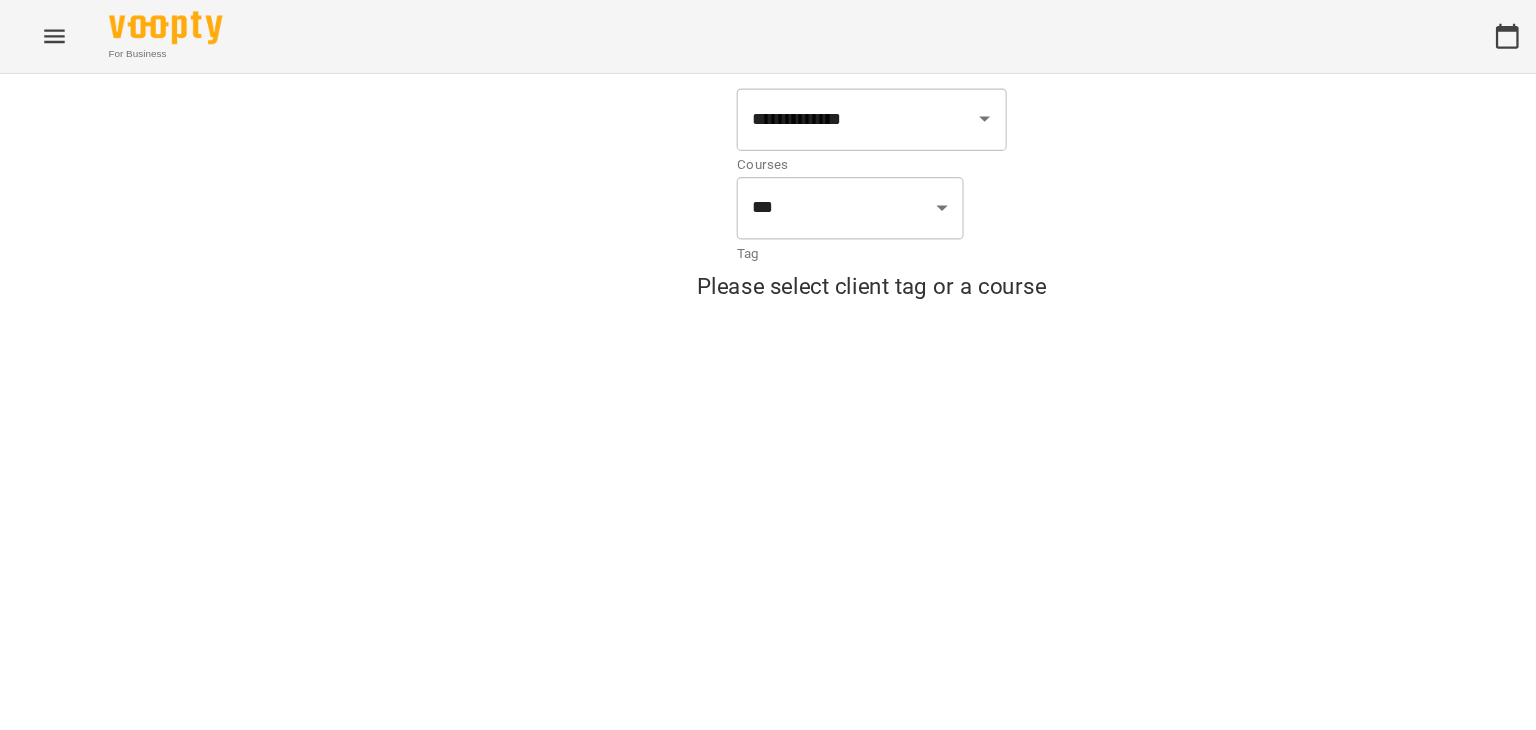 click on "Please select client tag or a course" at bounding box center [768, 252] 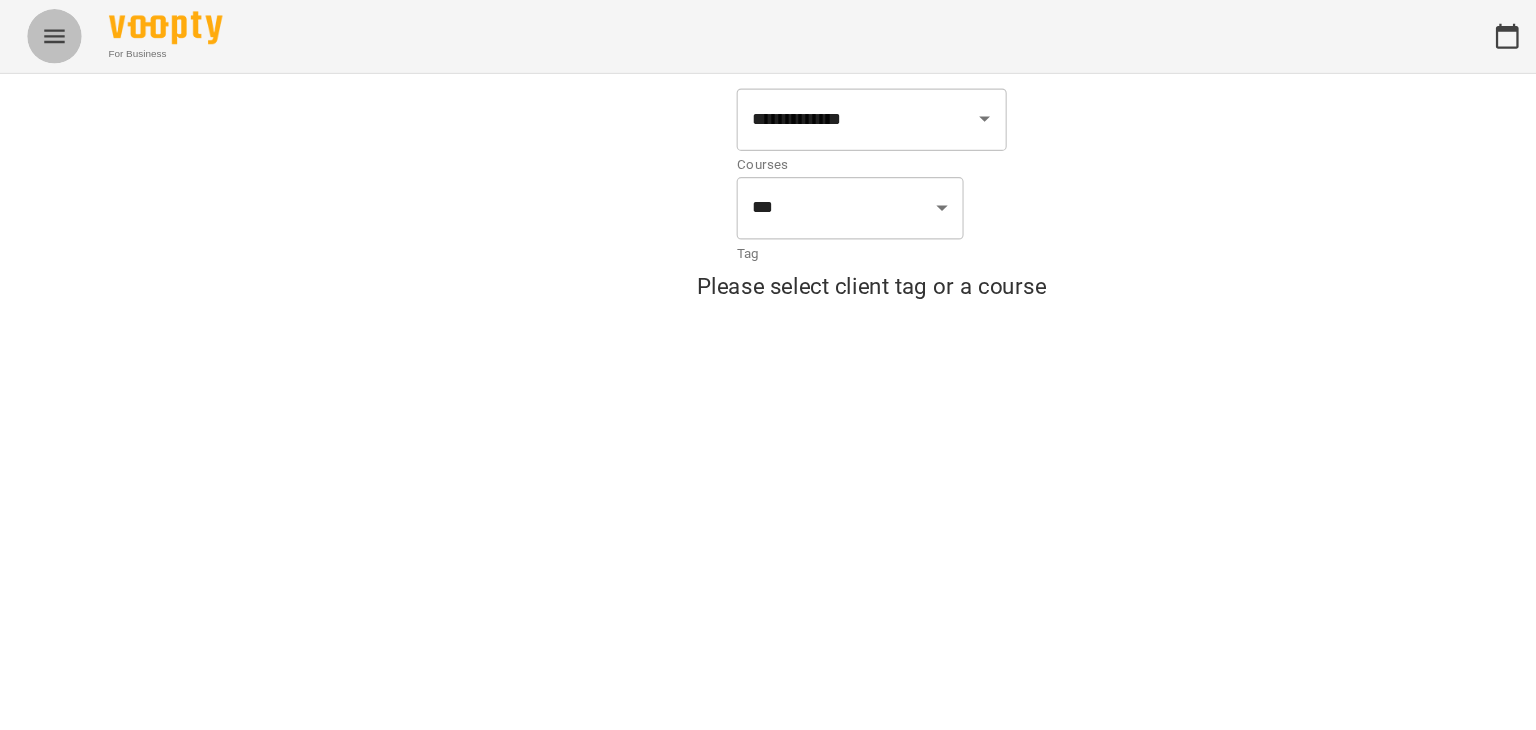 click 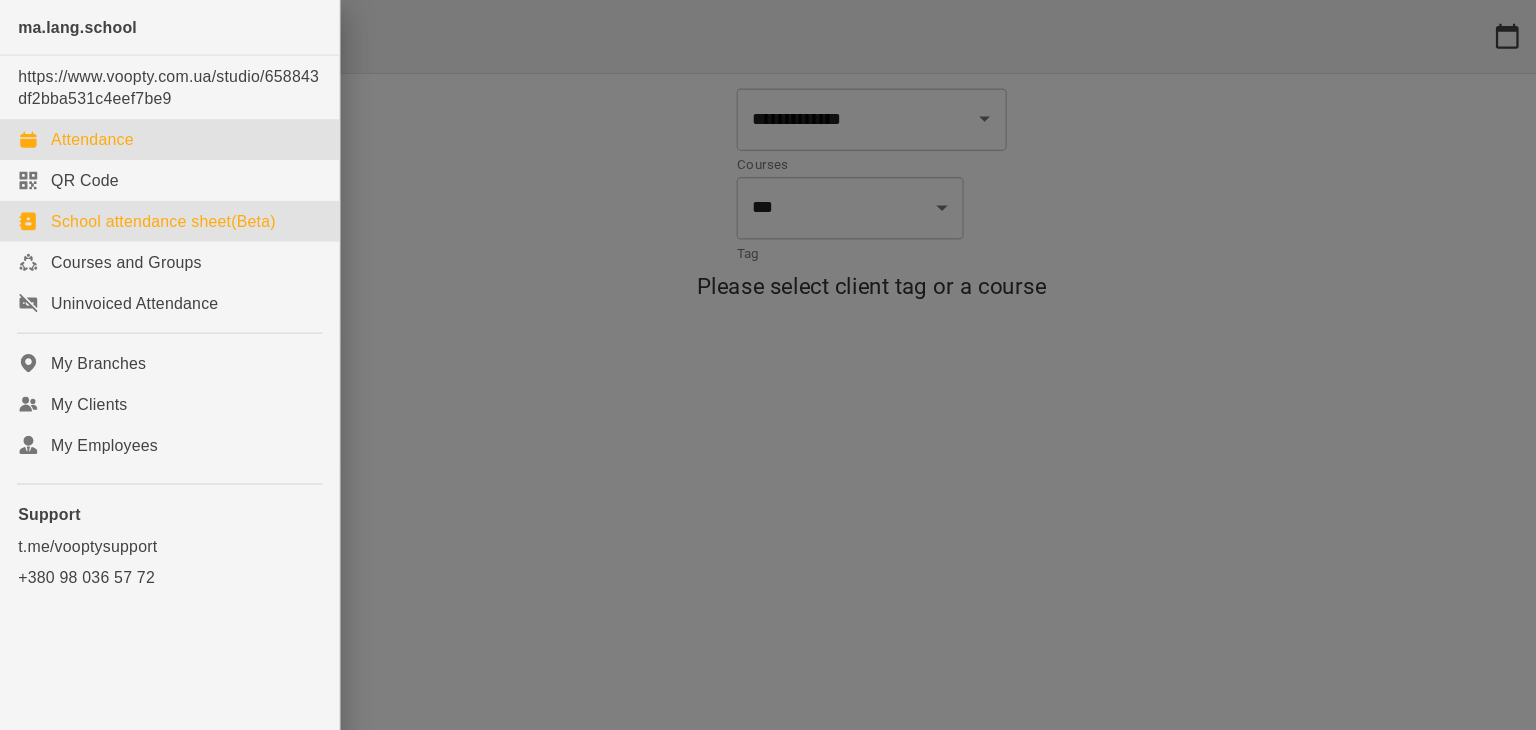 click on "Attendance" at bounding box center (81, 123) 